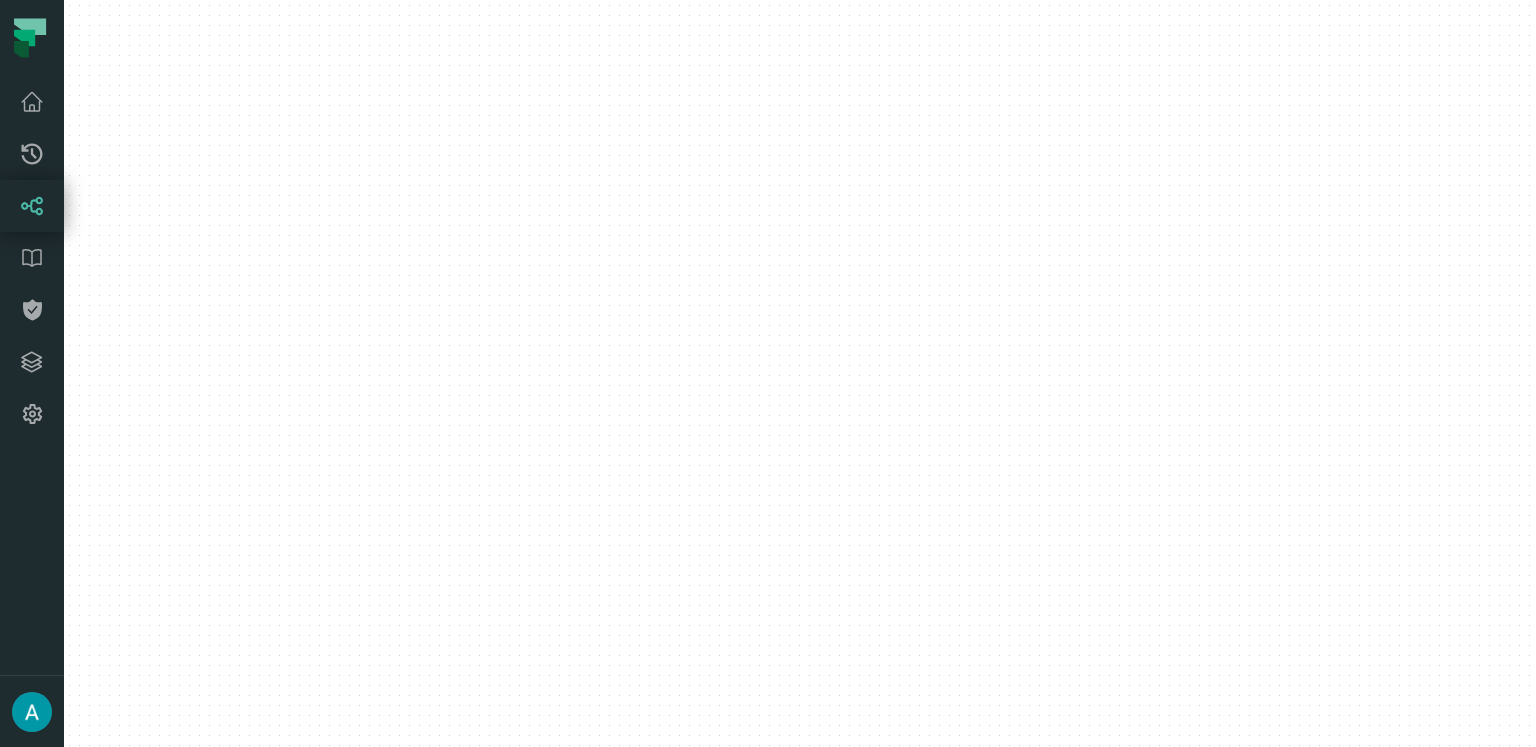 scroll, scrollTop: 0, scrollLeft: 0, axis: both 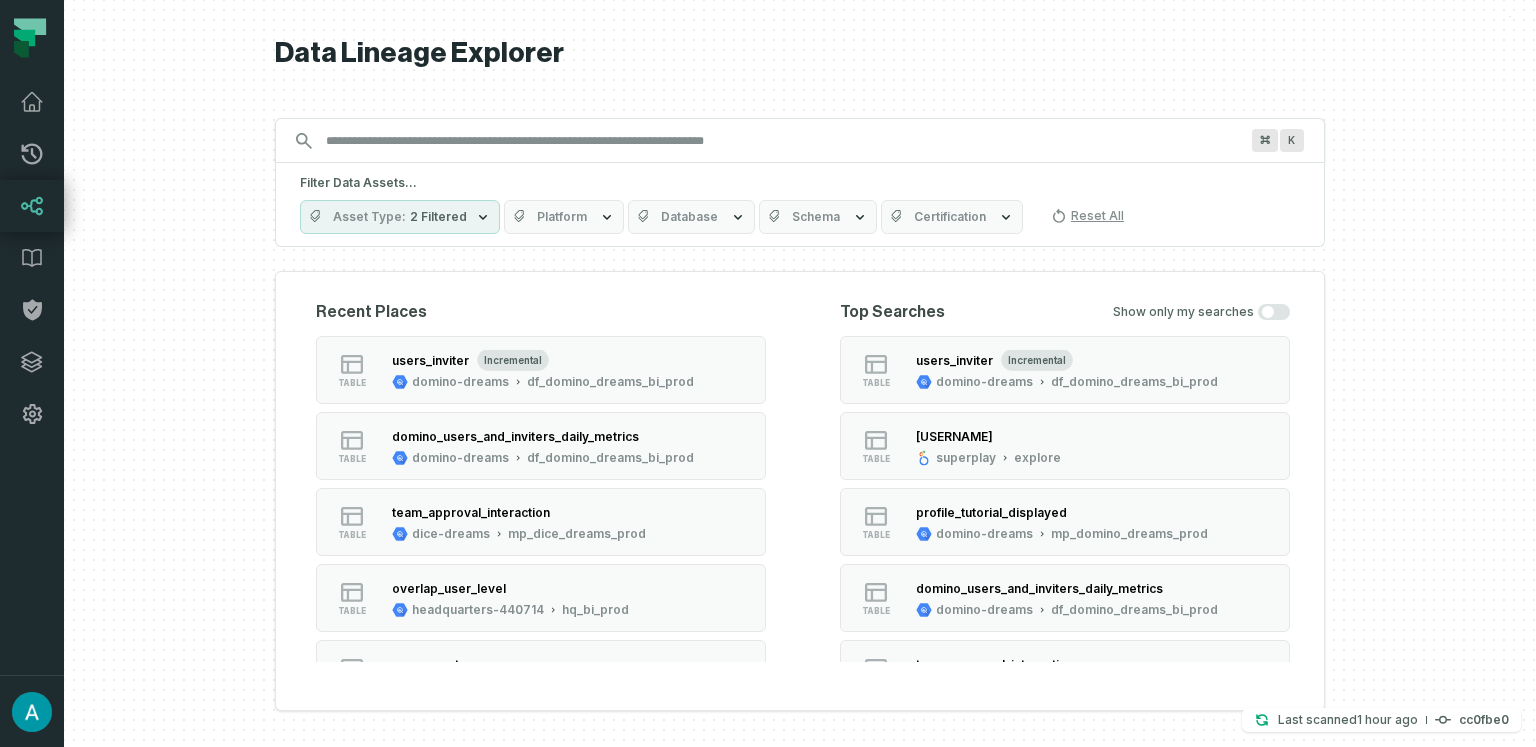 click on "Discovery Provider cmdk menu" at bounding box center [782, 141] 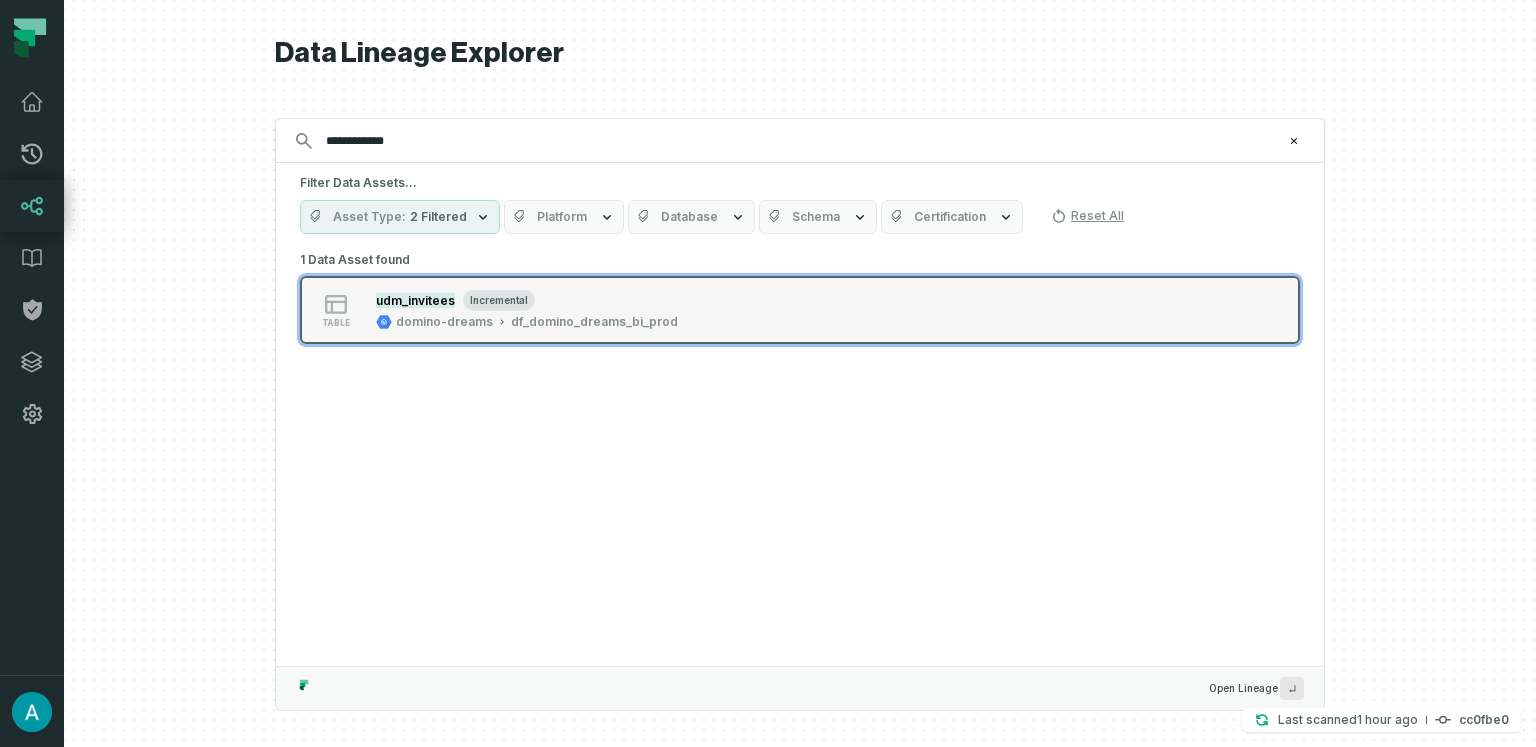 type on "**********" 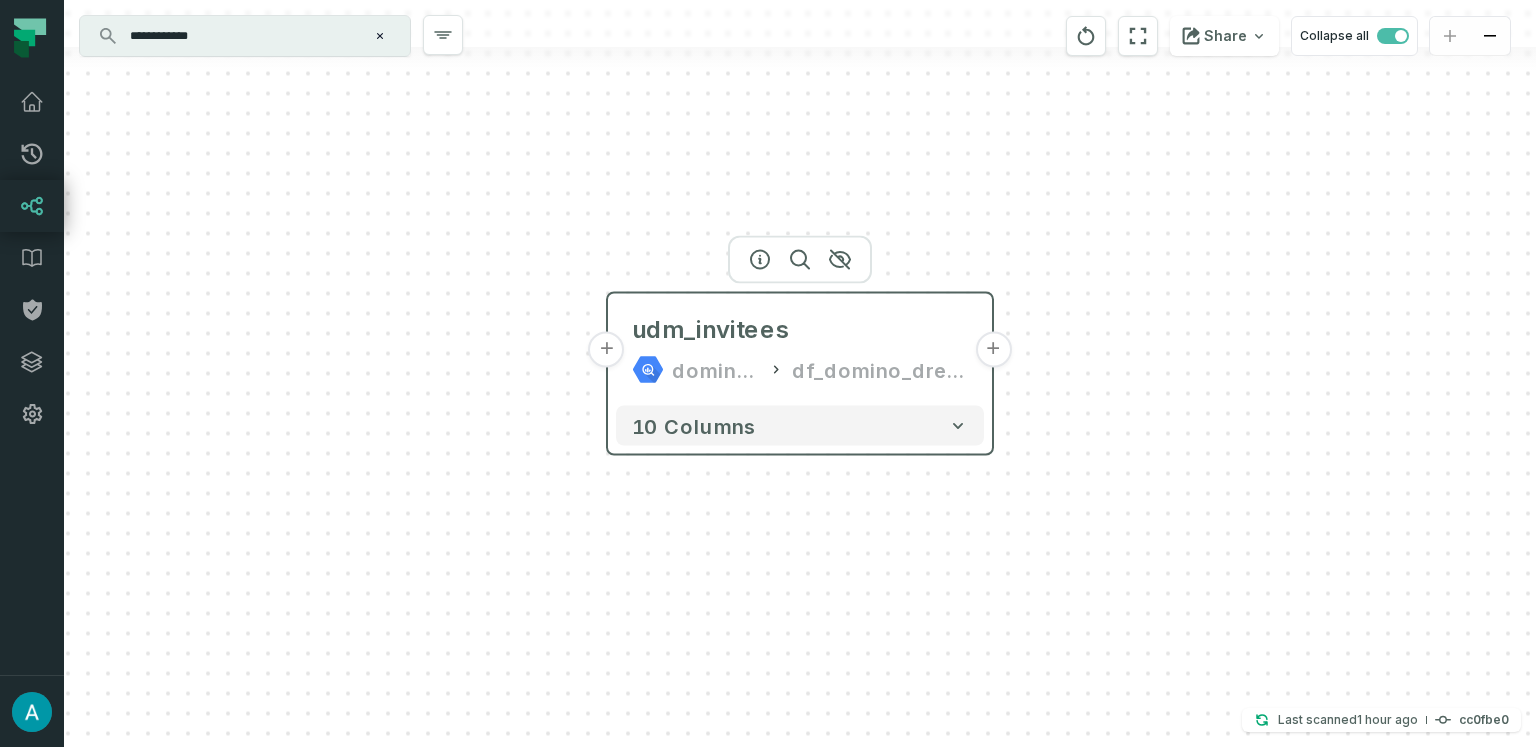 click on "+" at bounding box center [993, 350] 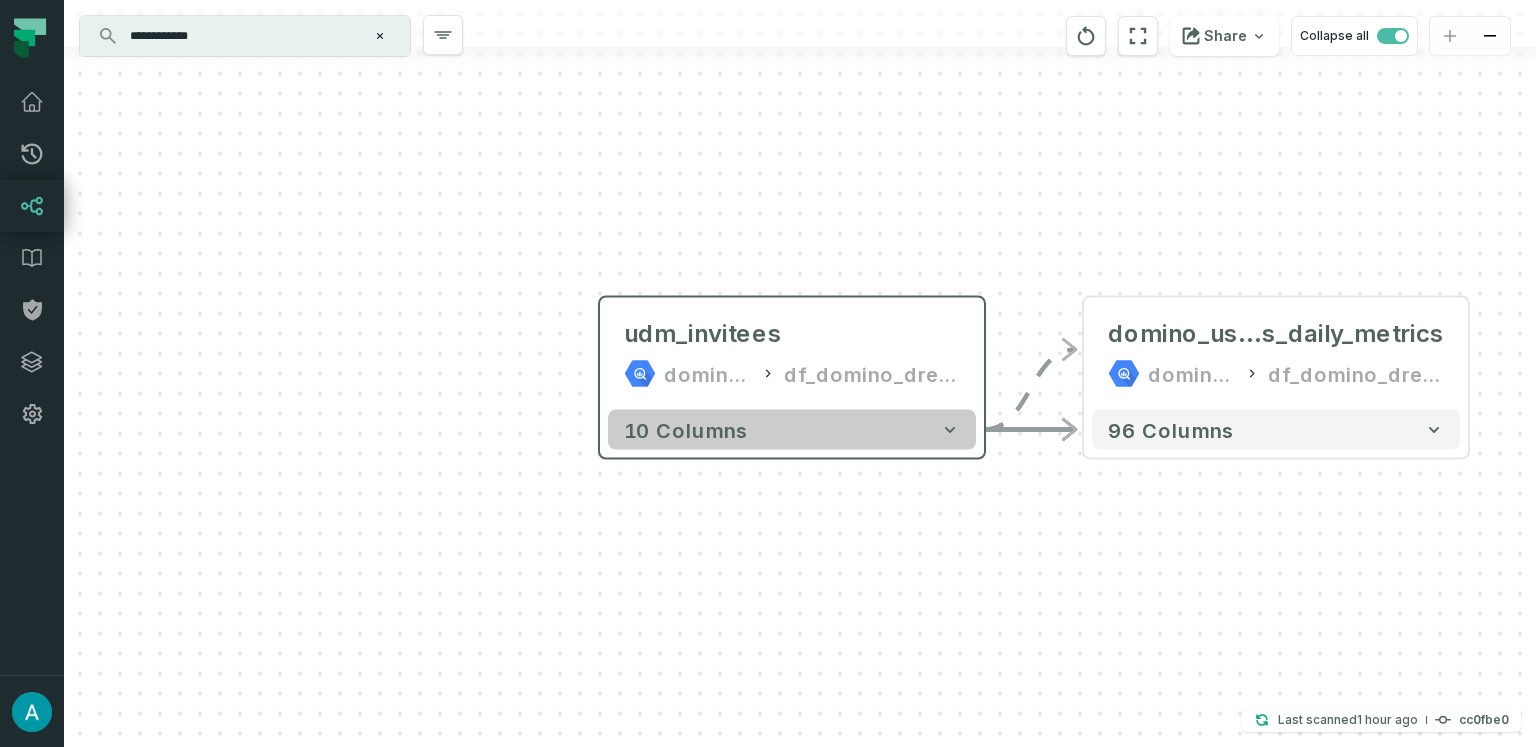 drag, startPoint x: 561, startPoint y: 553, endPoint x: 977, endPoint y: 446, distance: 429.54047 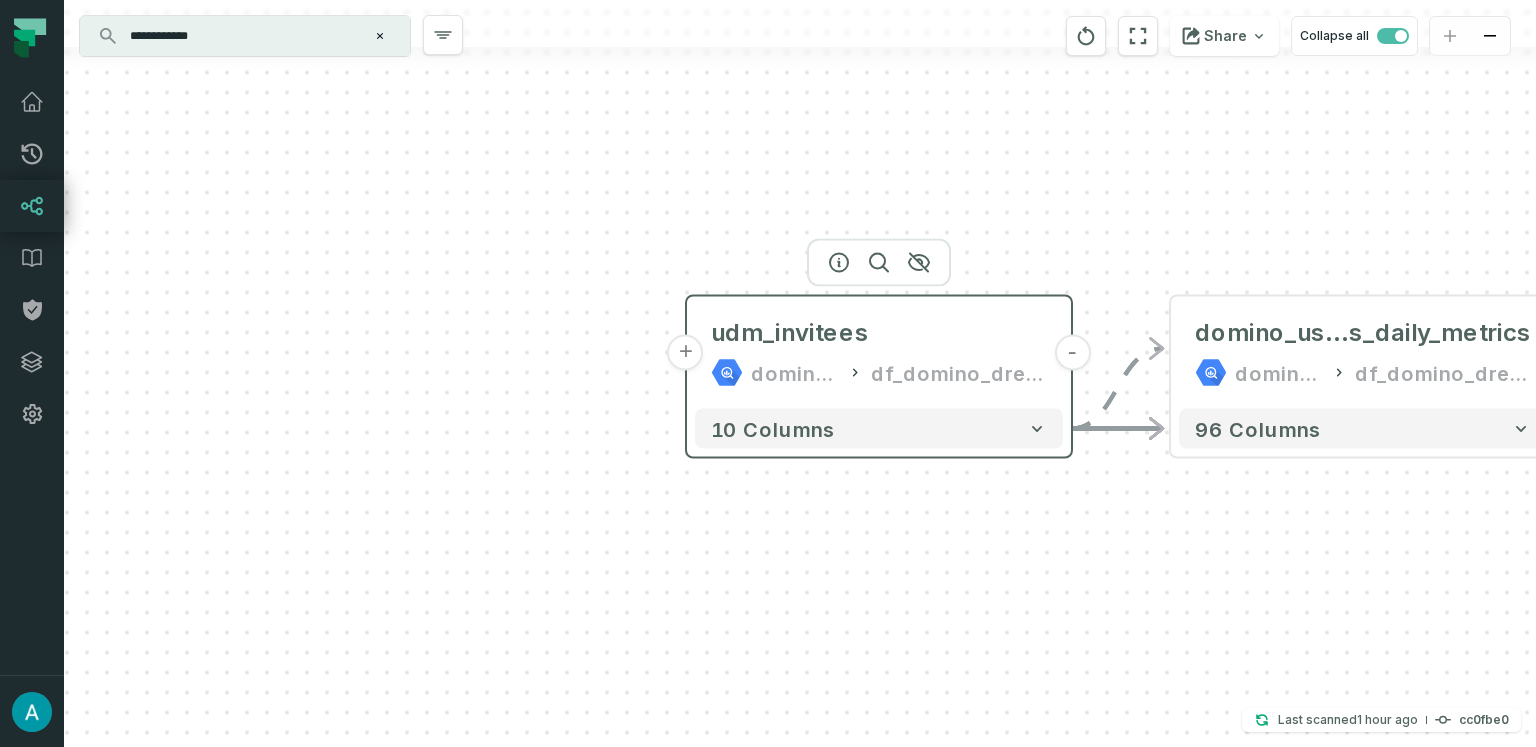 click on "+" at bounding box center [686, 353] 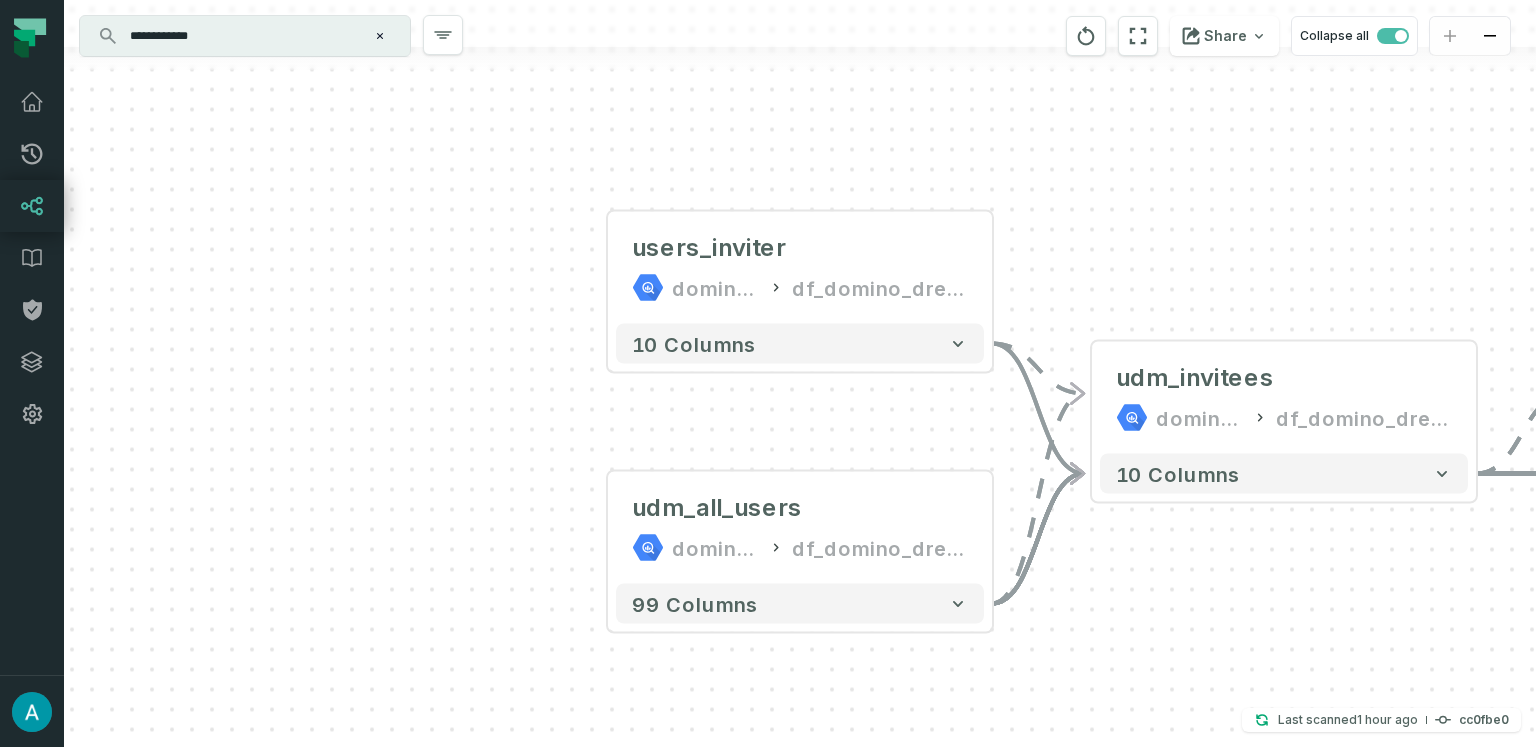 click on "**********" at bounding box center [243, 36] 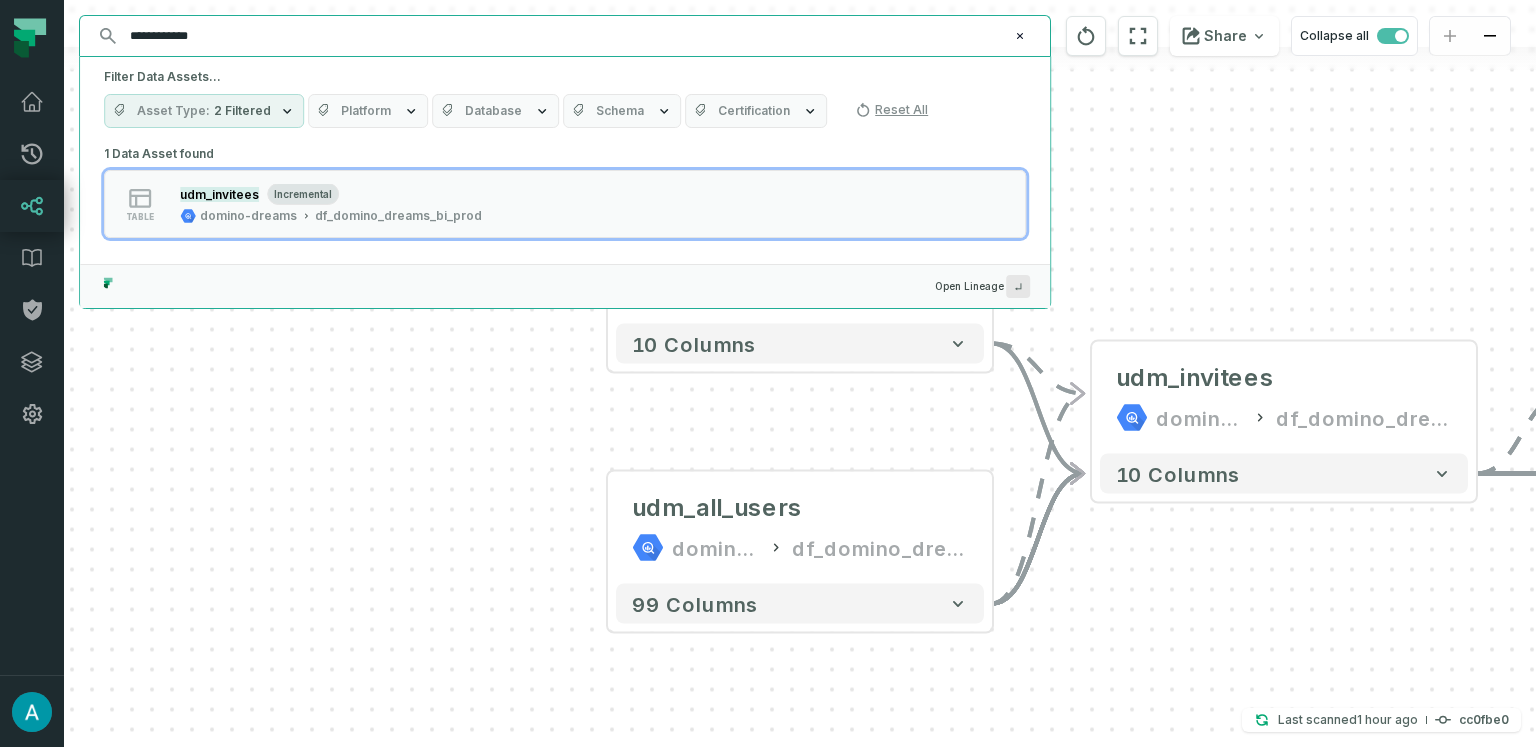 click on "**********" at bounding box center [563, 36] 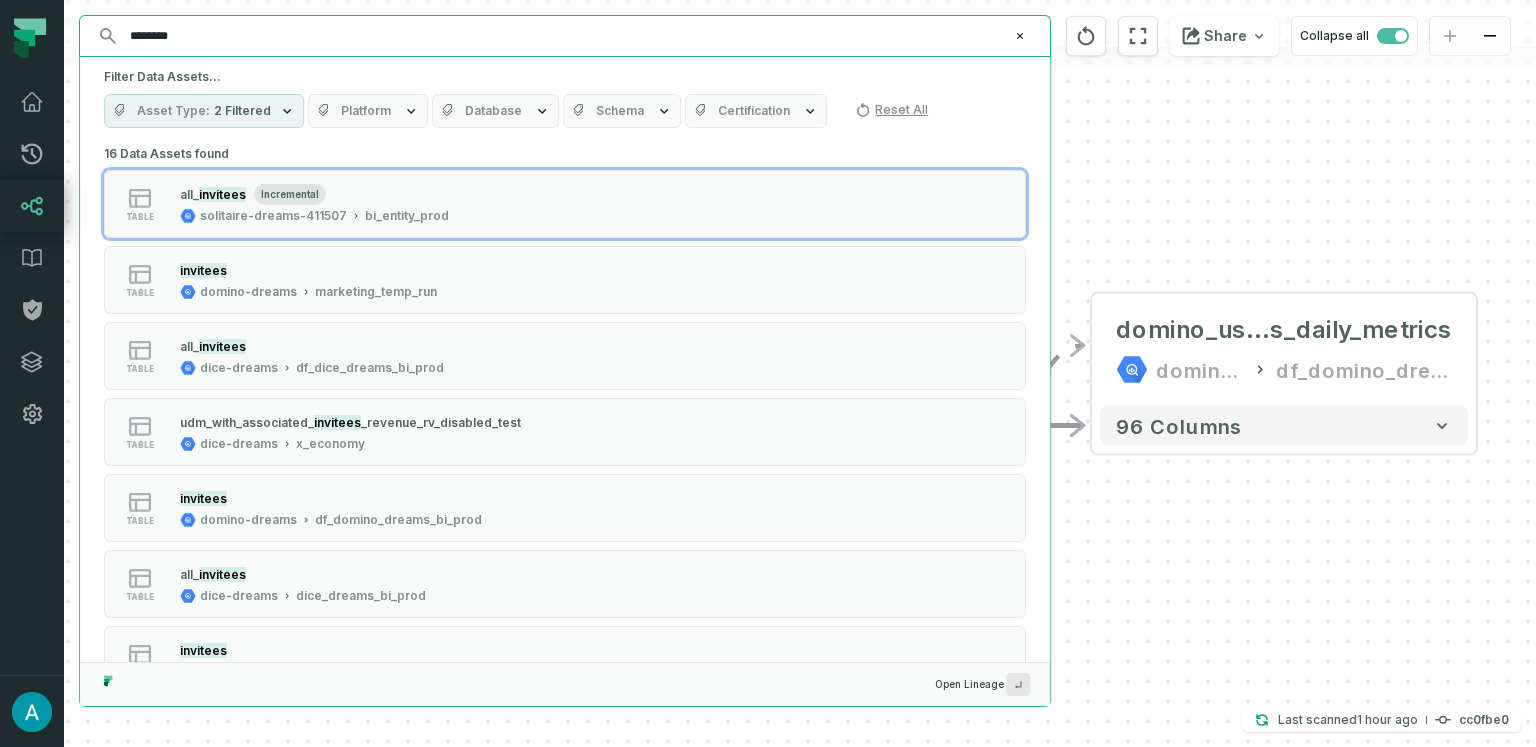 type on "********" 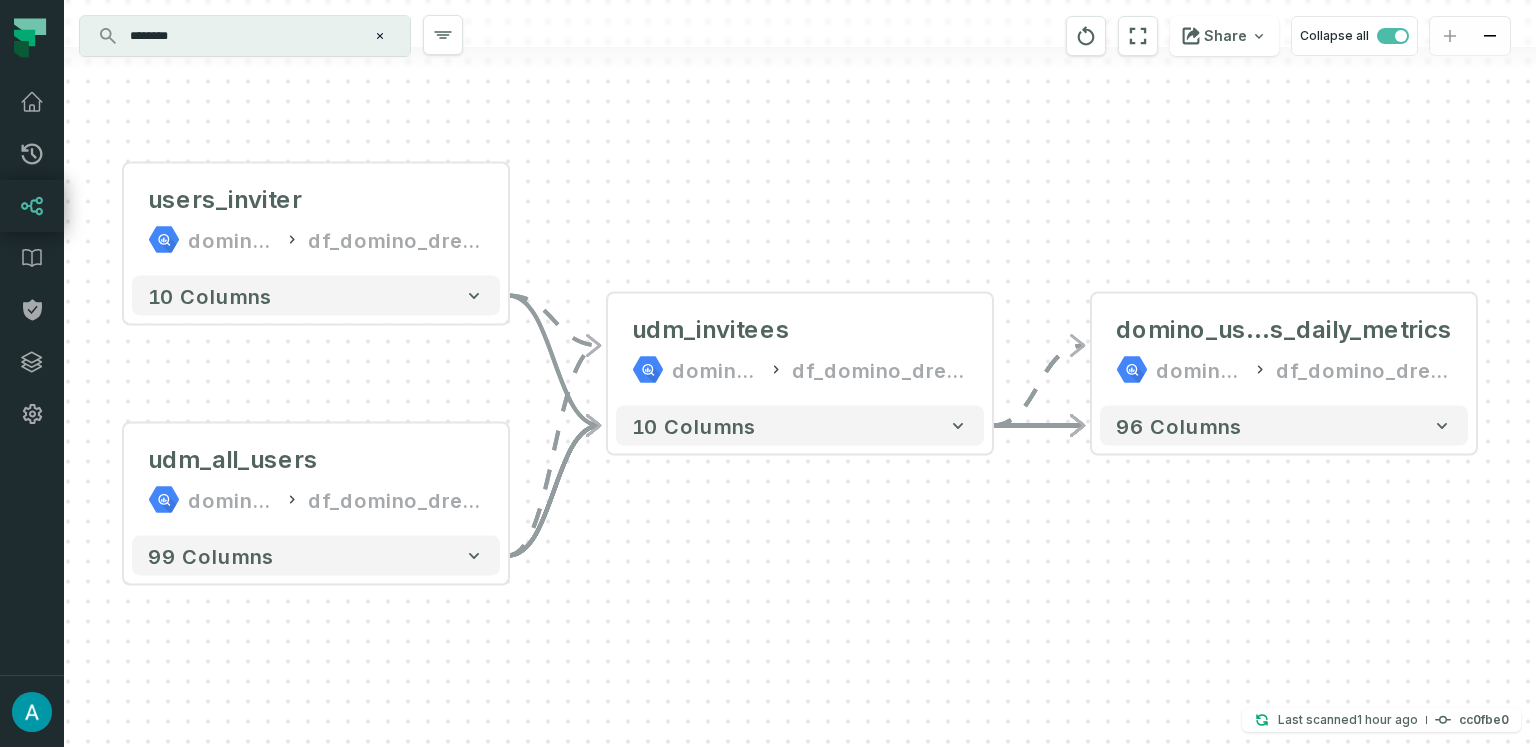 click on "+ users_inviter   domino-dreams df_domino_dreams_bi_prod + 10 columns + udm_all_users   domino-dreams df_domino_dreams_bi_prod + 99 columns + domino_users_and_inviter s_daily_metrics   domino-dreams df_domino_dreams_bi_prod 96 columns - udm_invitees   domino-dreams df_domino_dreams_bi_prod - 10 columns" at bounding box center [800, 373] 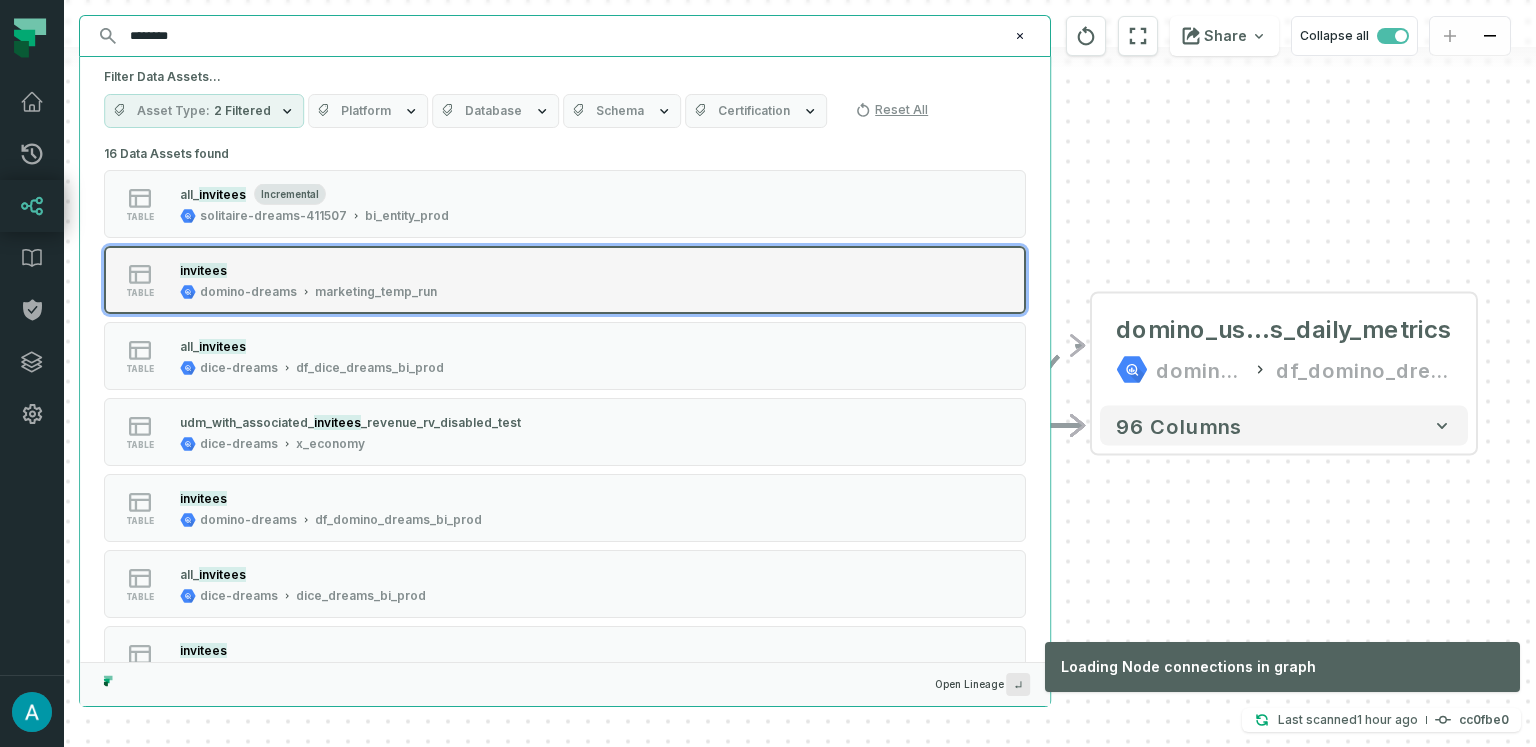 click on "invitees" at bounding box center [308, 270] 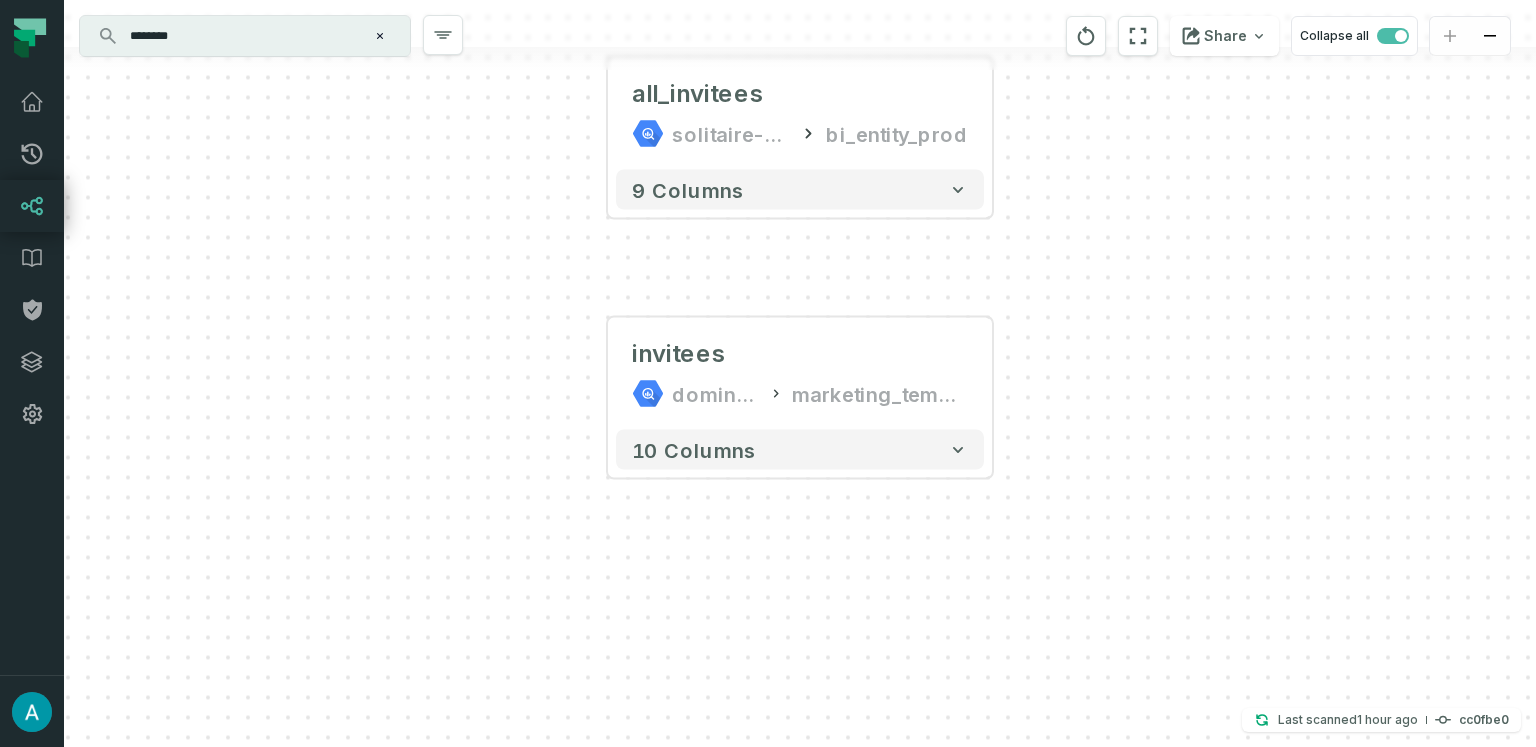 click on "+ users_inviter   domino-dreams df_domino_dreams_bi_prod + 10 columns + udm_all_users   domino-dreams df_domino_dreams_bi_prod + 99 columns + domino_users_and_inviter s_daily_metrics   domino-dreams df_domino_dreams_bi_prod 96 columns - udm_invitees   domino-dreams df_domino_dreams_bi_prod - 10 columns + all_invitees   solitaire-dreams-411507 bi_entity_prod + 9 columns invitees   domino-dreams marketing_temp_run 10 columns" at bounding box center [800, 373] 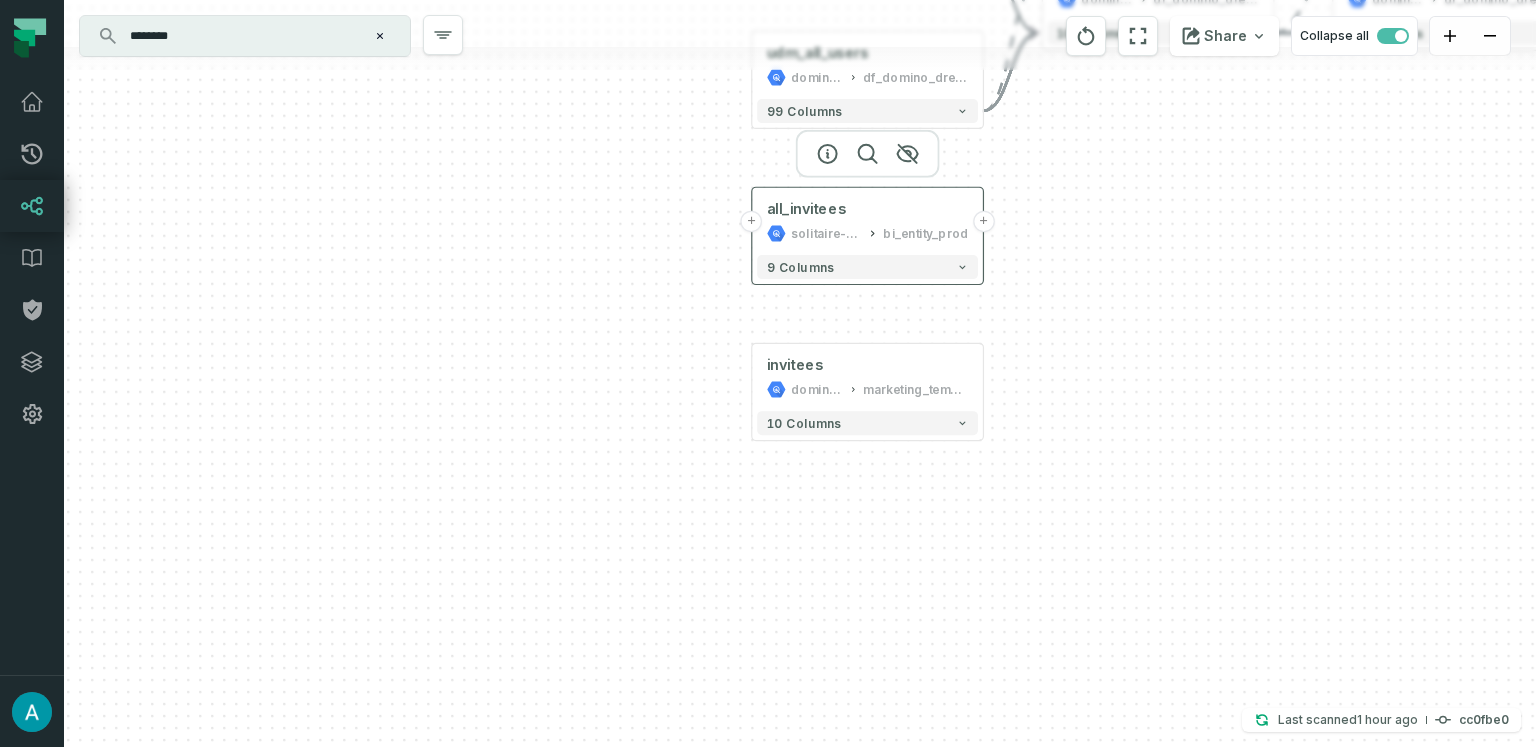 click on "+" at bounding box center (984, 222) 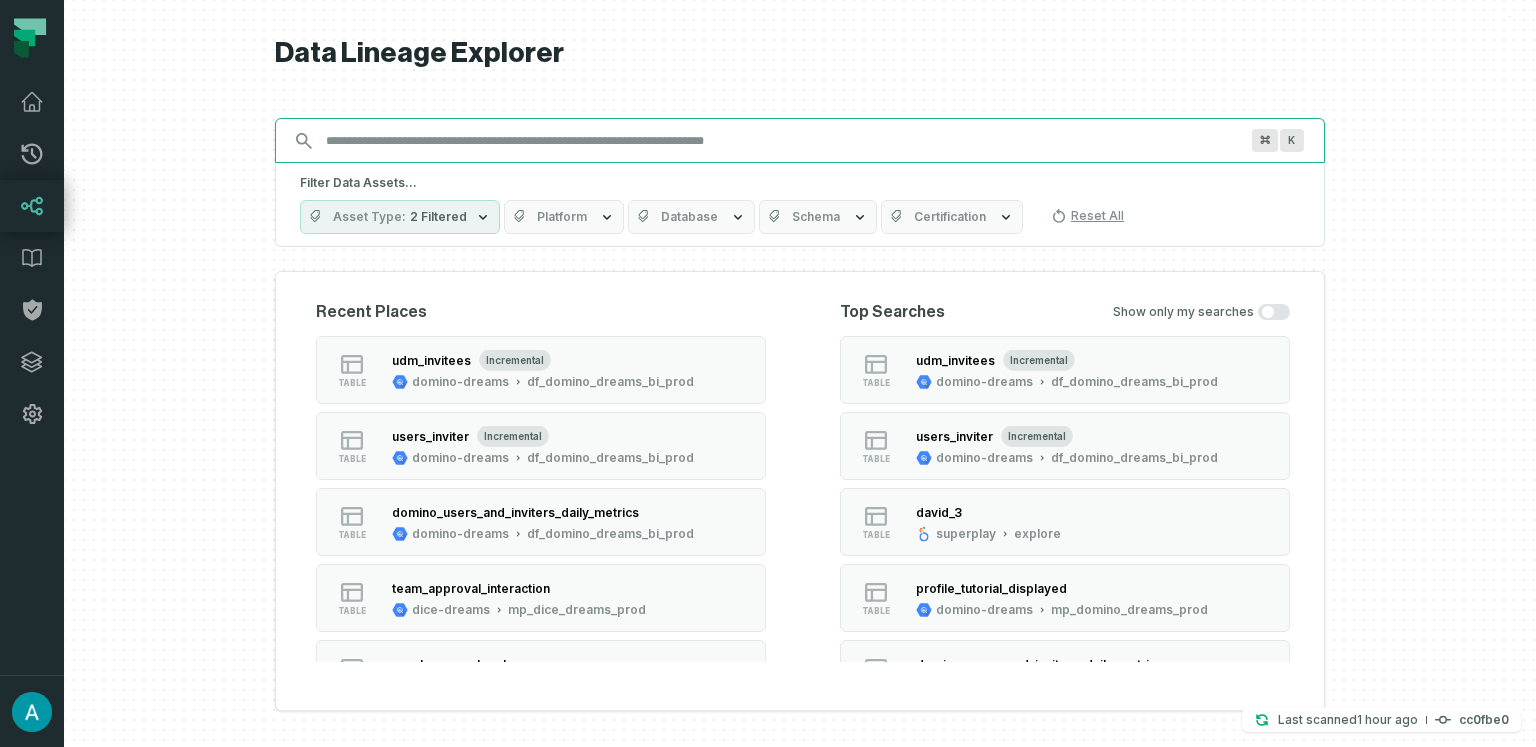 scroll, scrollTop: 0, scrollLeft: 0, axis: both 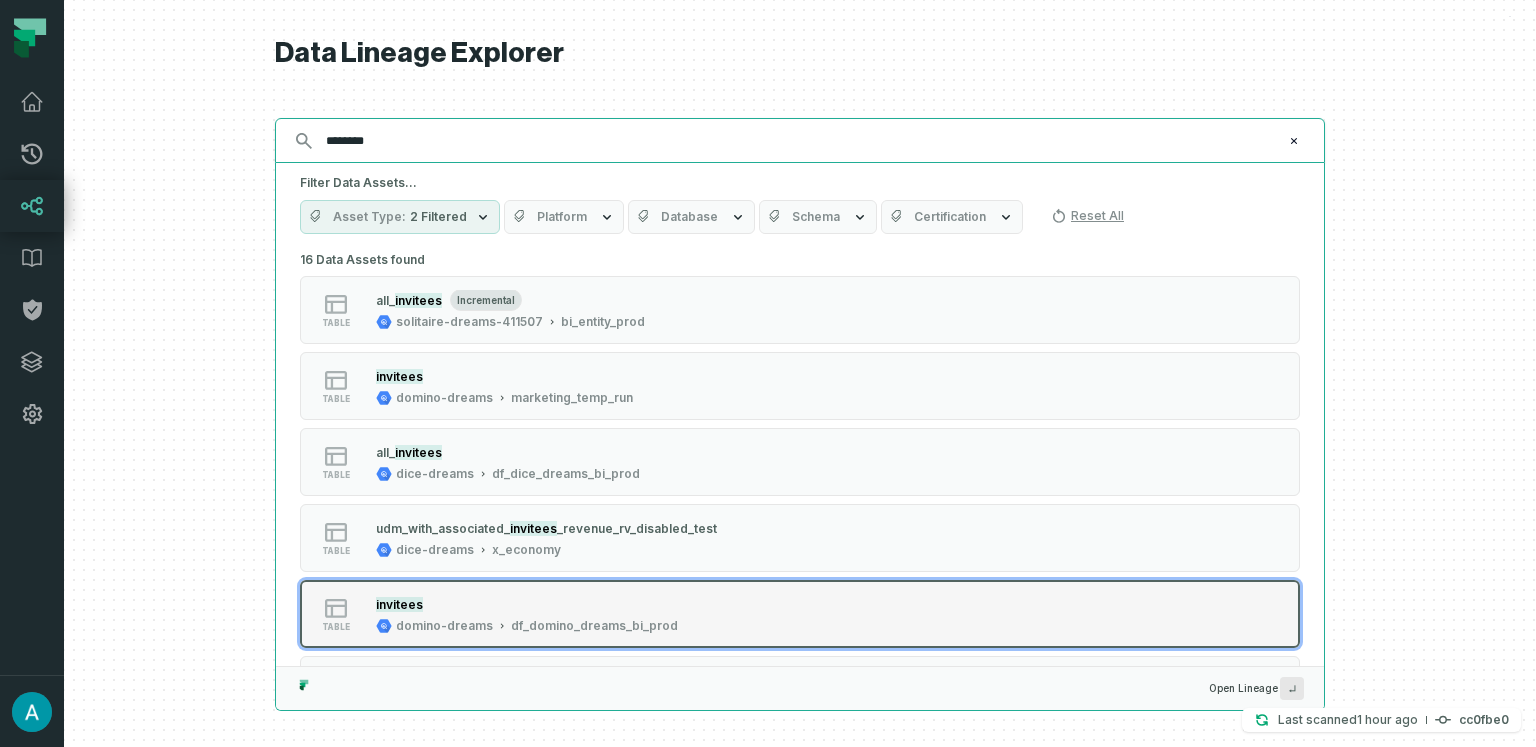 type on "********" 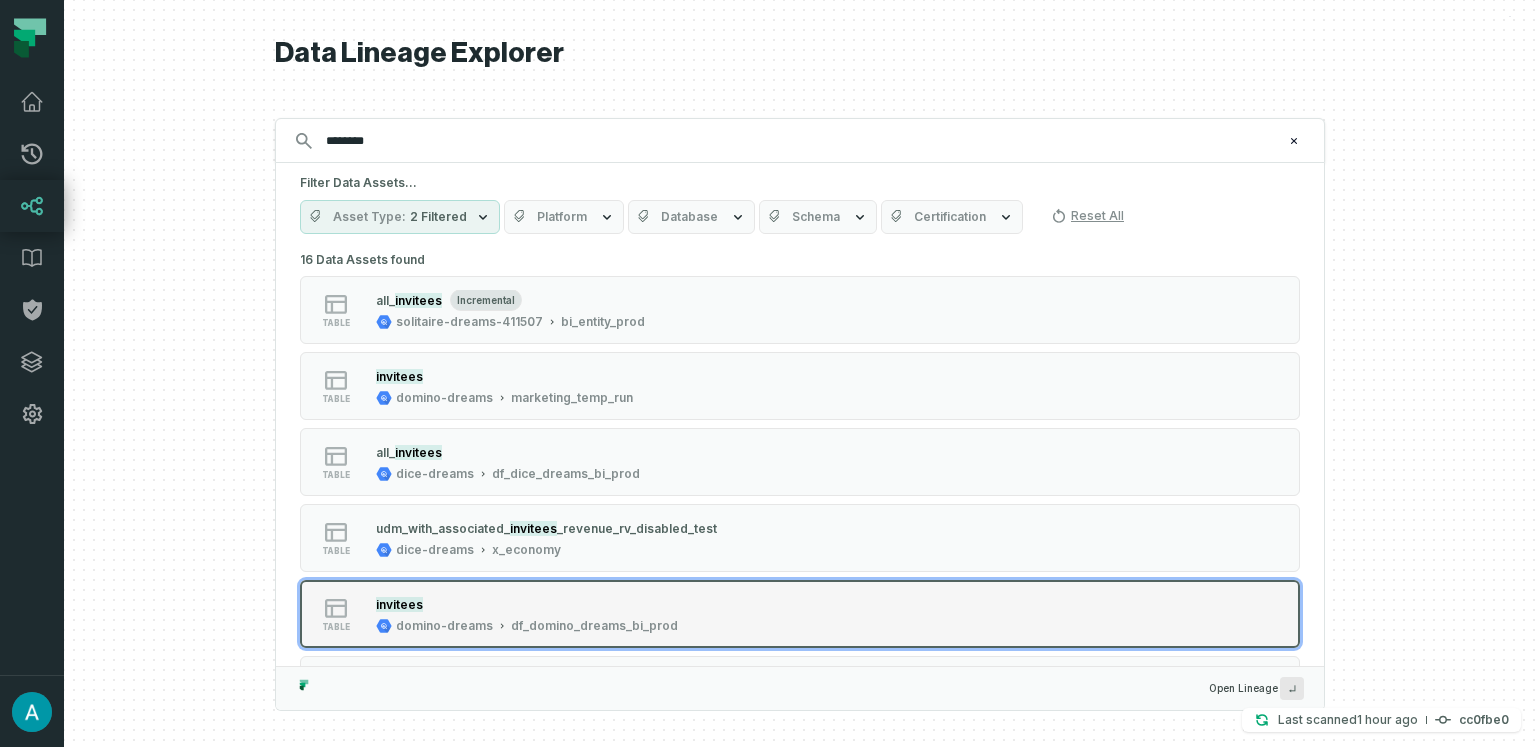 click on "table invitees domino-dreams df_domino_dreams_bi_prod" at bounding box center (554, 614) 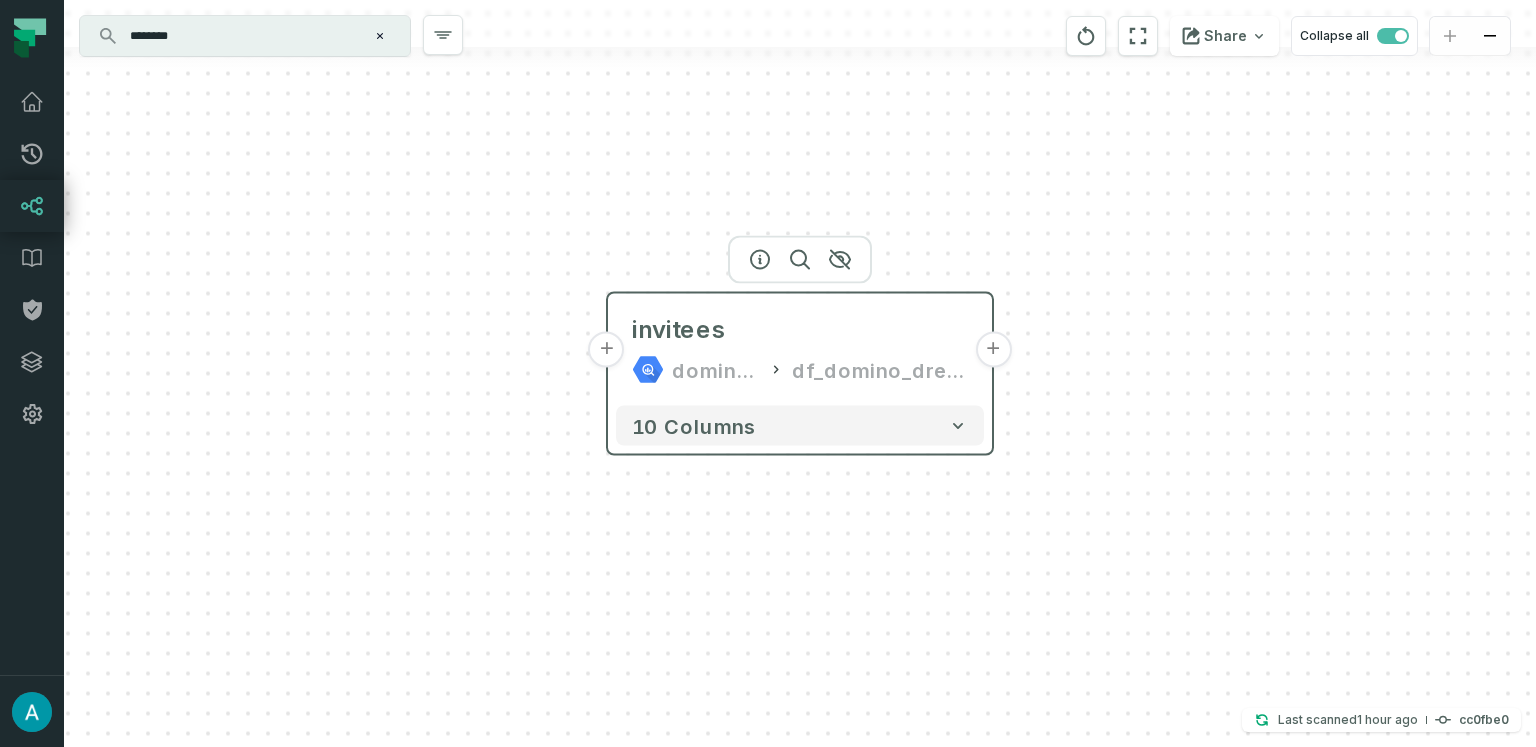 click on "+" at bounding box center (993, 350) 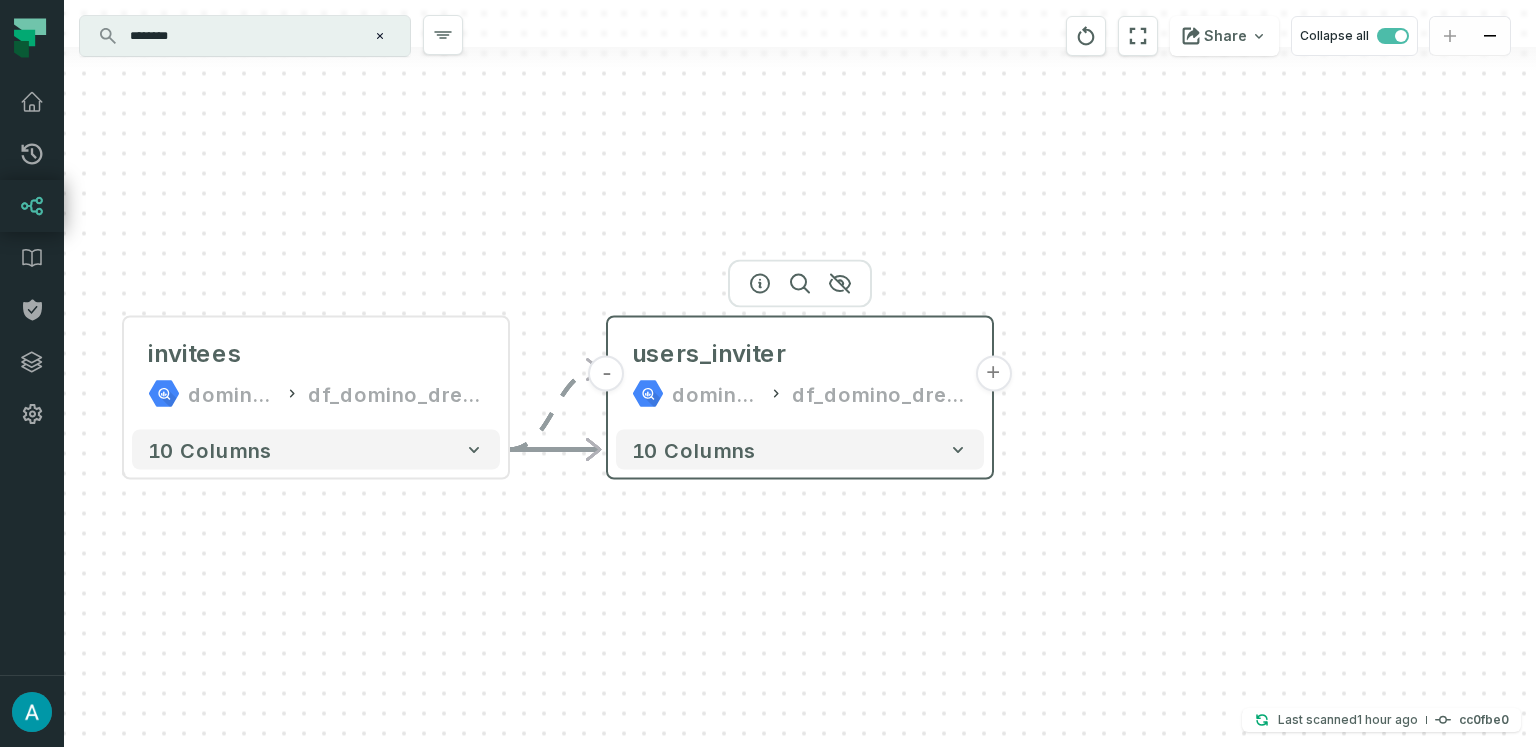 click on "+" at bounding box center (993, 374) 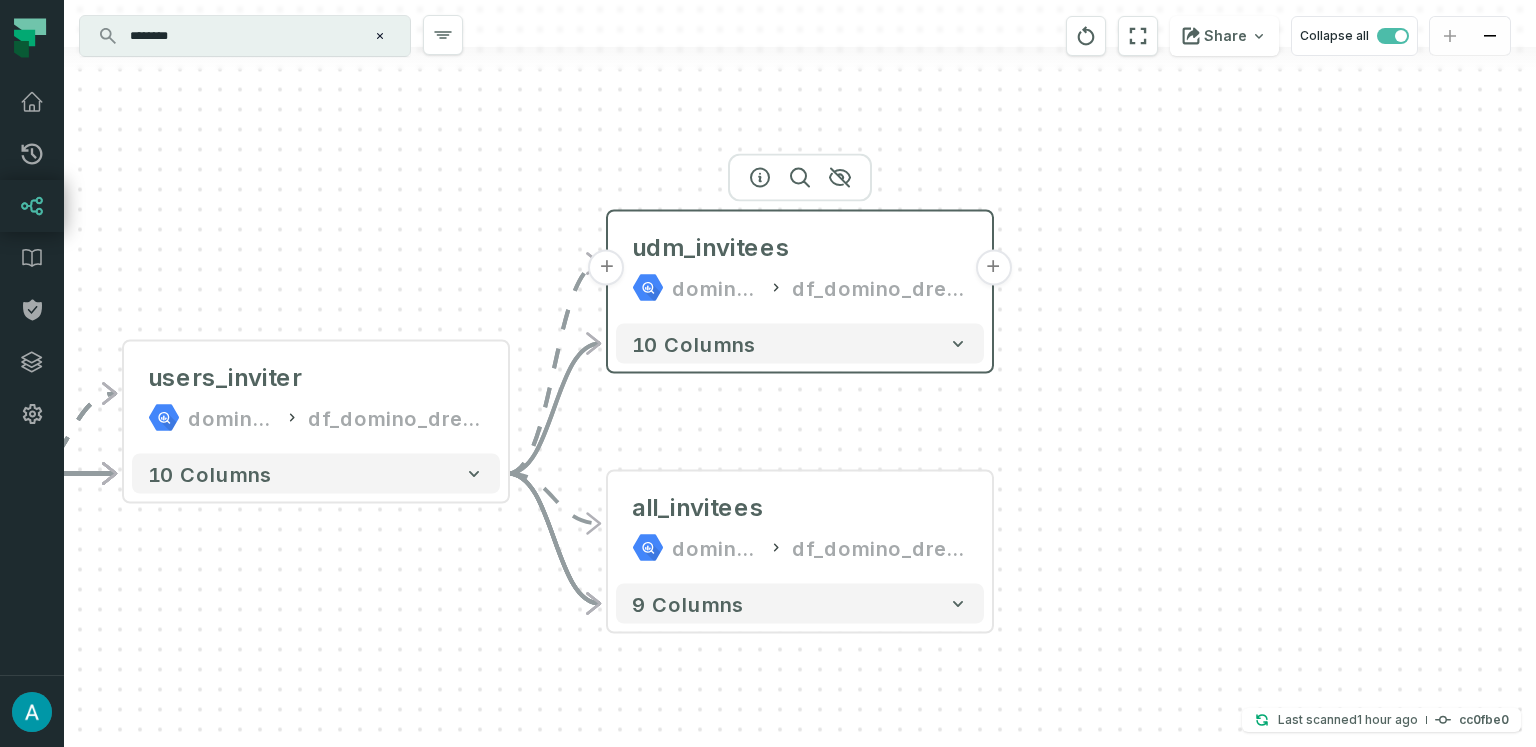 click on "+" at bounding box center (993, 268) 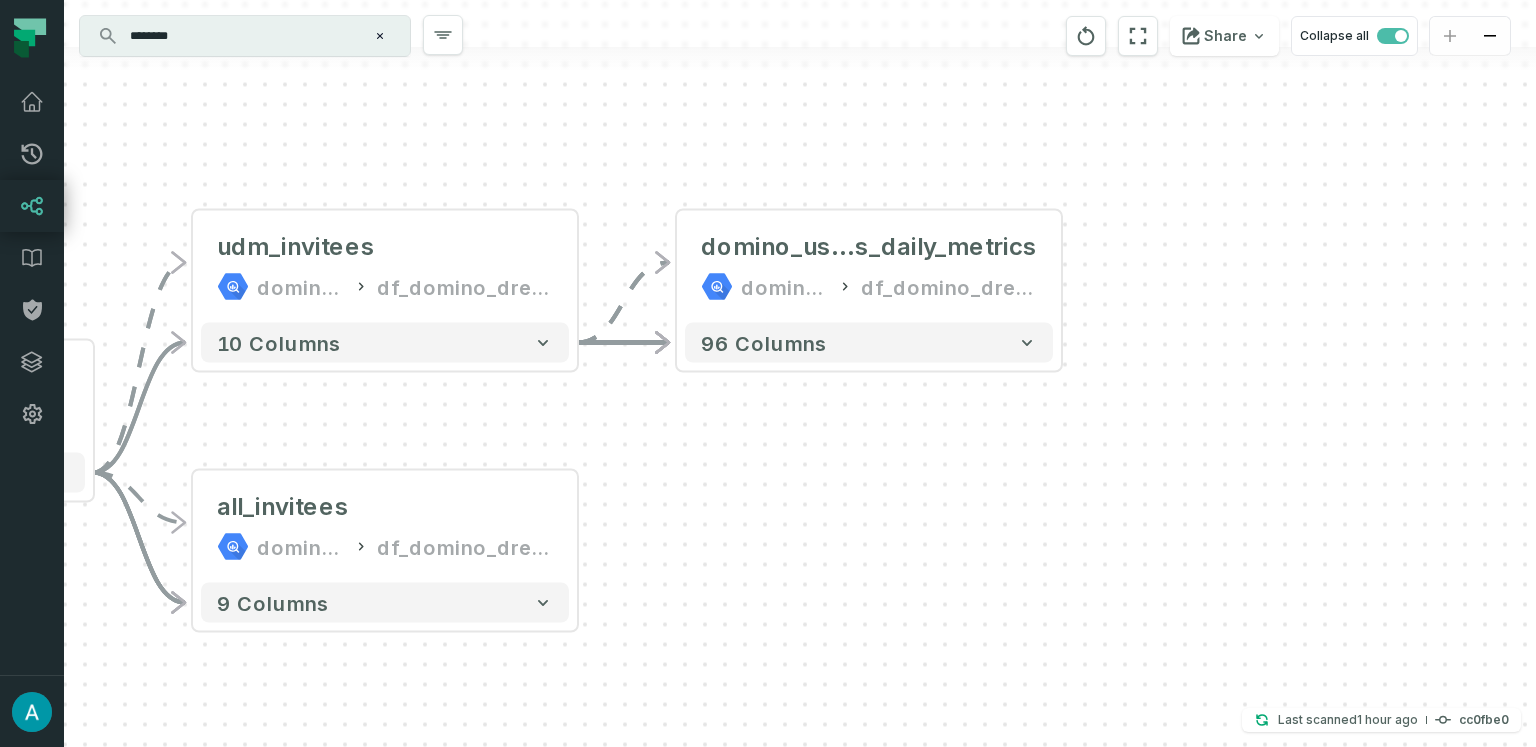 drag, startPoint x: 834, startPoint y: 575, endPoint x: 962, endPoint y: 410, distance: 208.82768 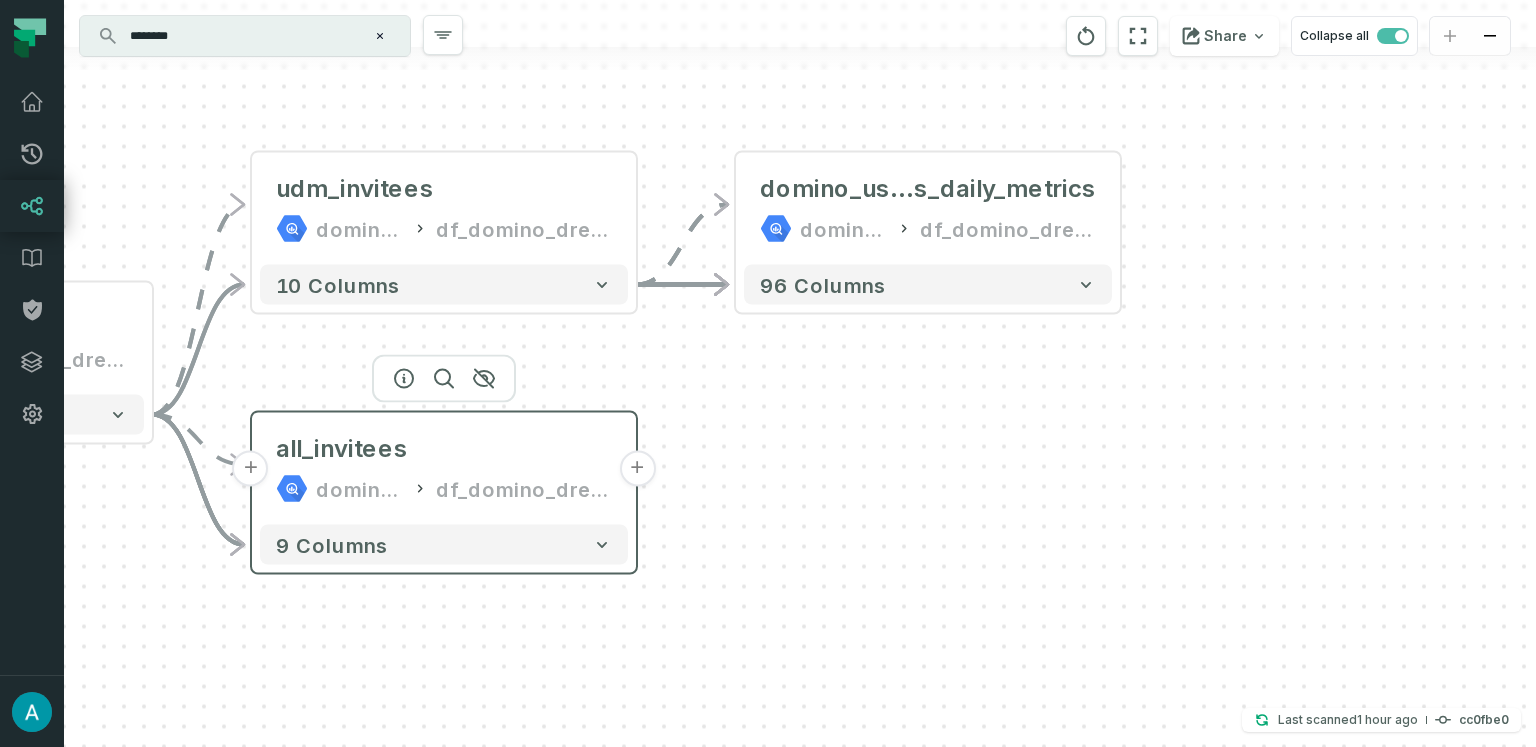 click on "+" at bounding box center (637, 469) 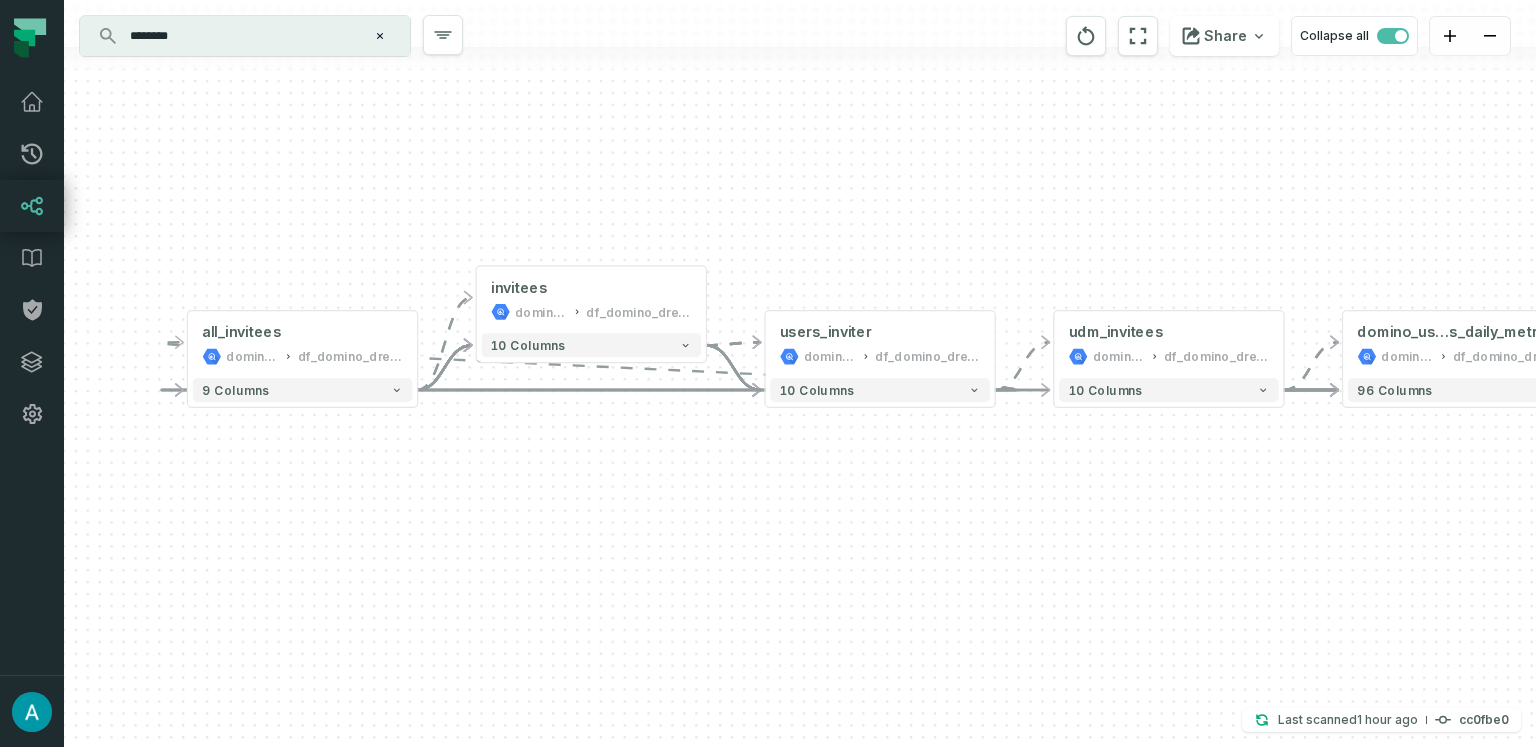 drag, startPoint x: 930, startPoint y: 678, endPoint x: 436, endPoint y: 488, distance: 529.27875 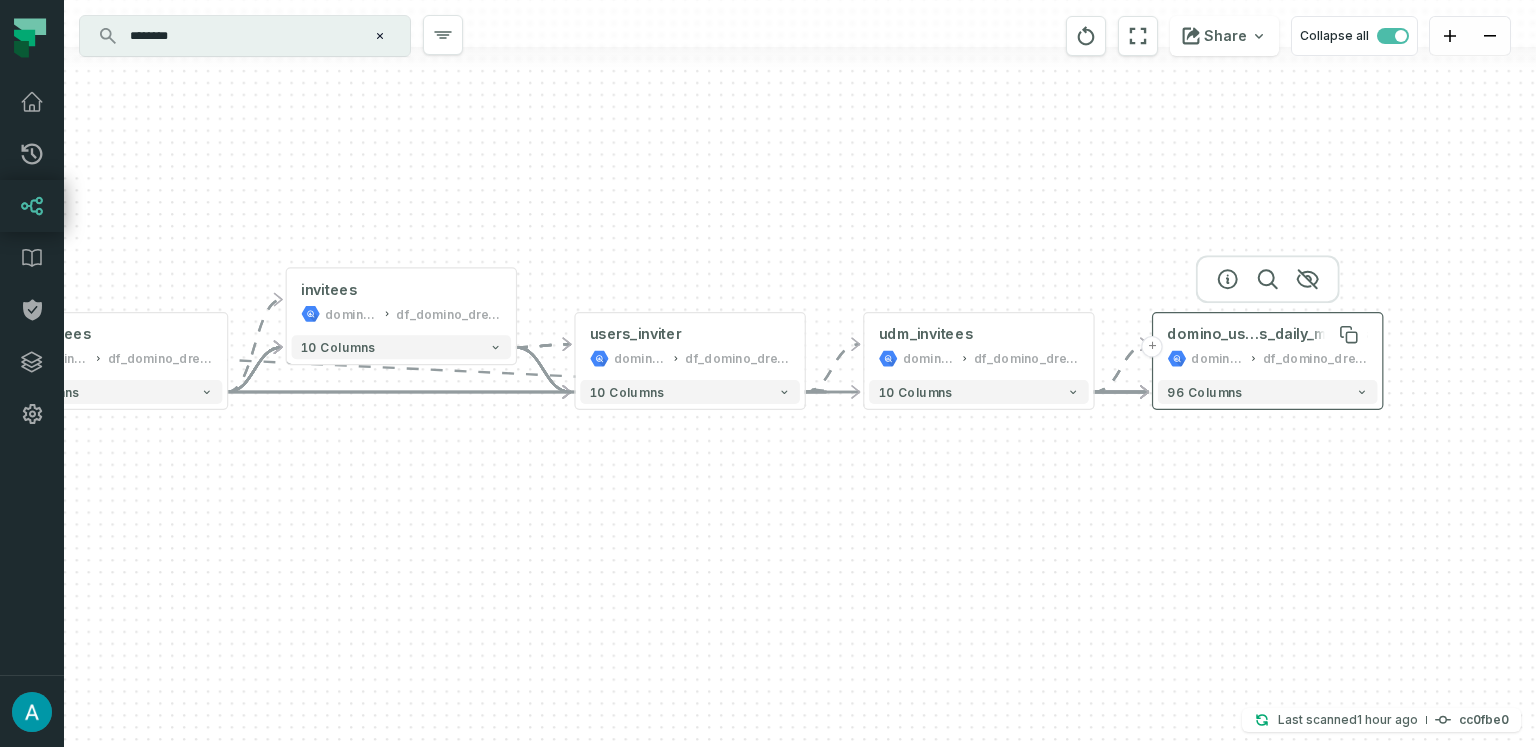 click on "s_daily_metrics" at bounding box center [1313, 334] 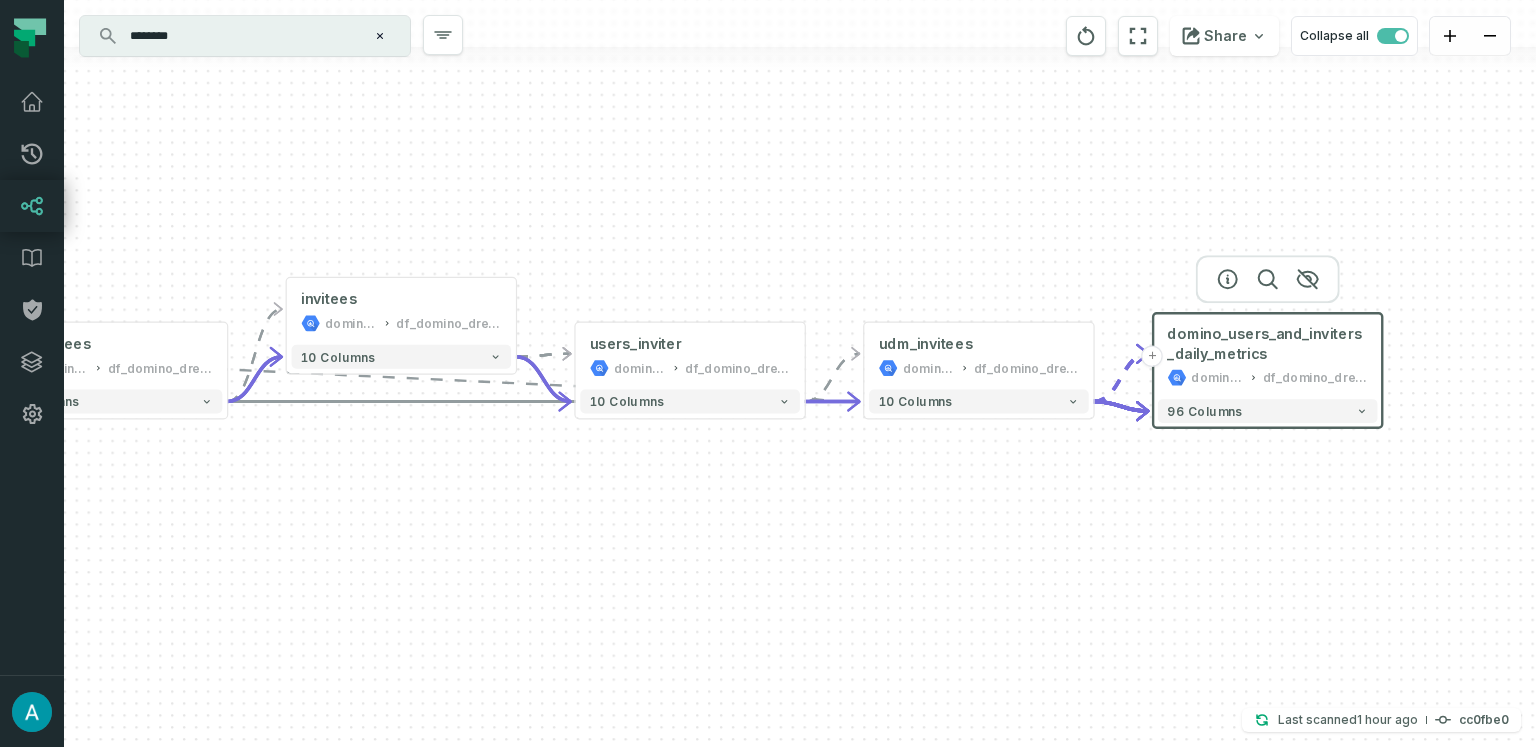 click on "df_domino_dreams_bi_prod" at bounding box center (1315, 377) 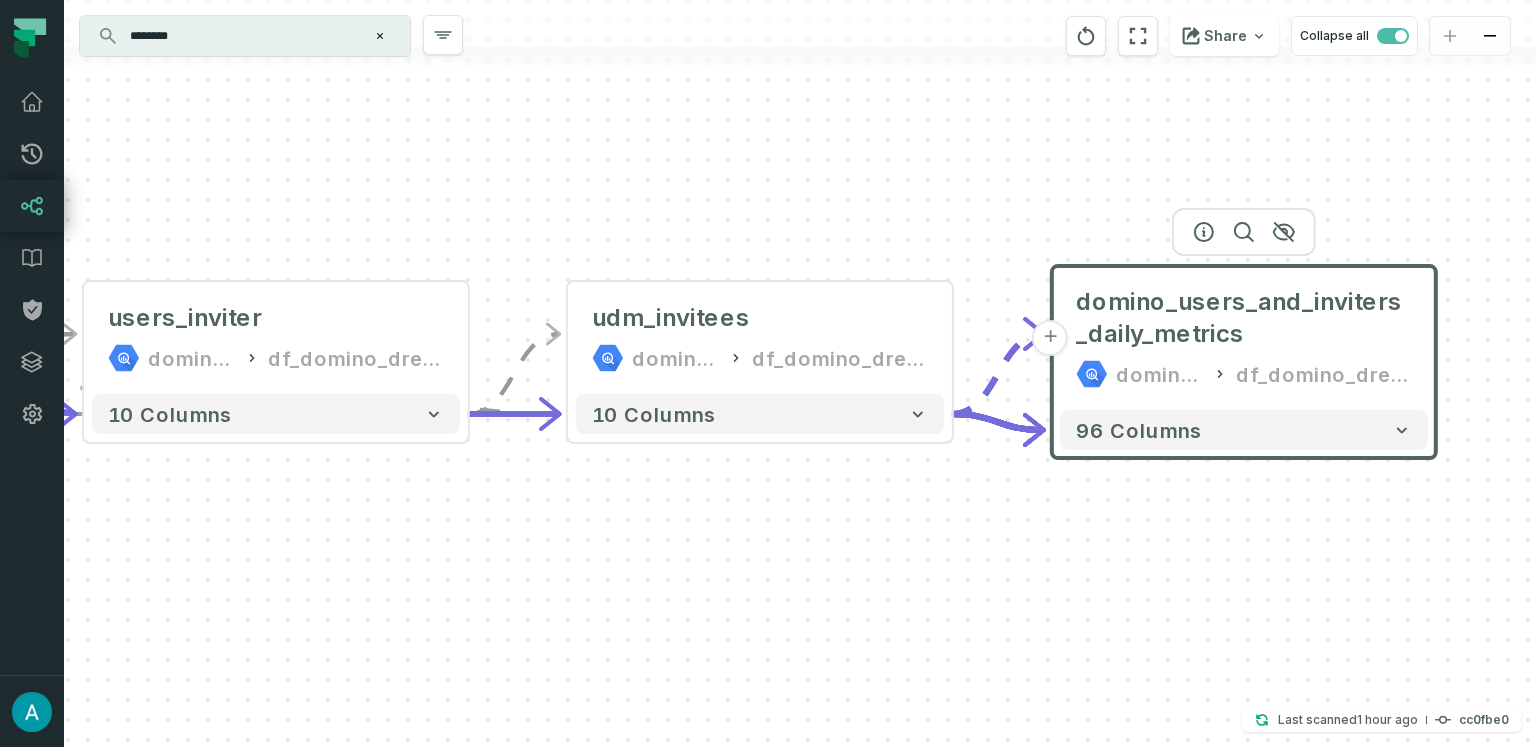 click on "domino-dreams" at bounding box center [1160, 374] 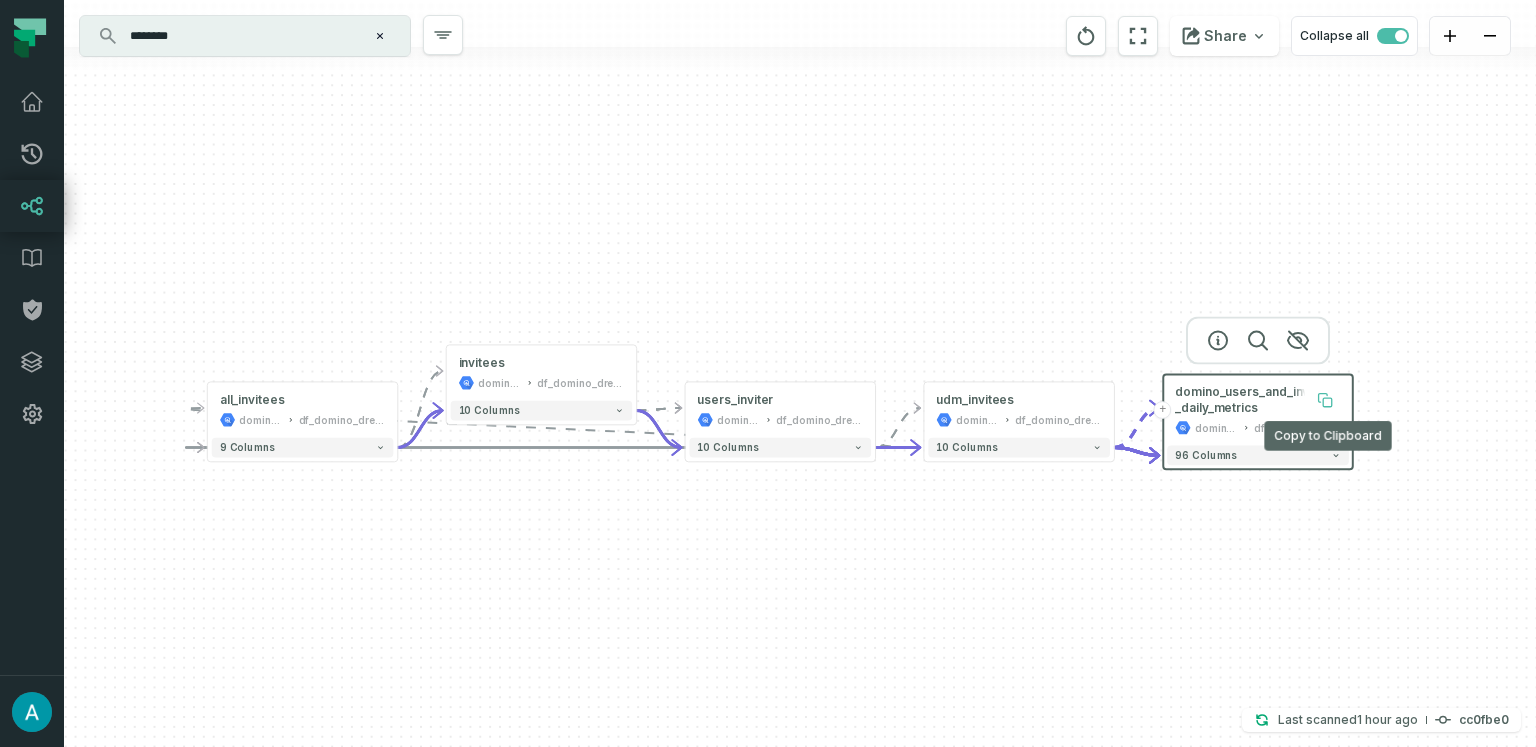 click 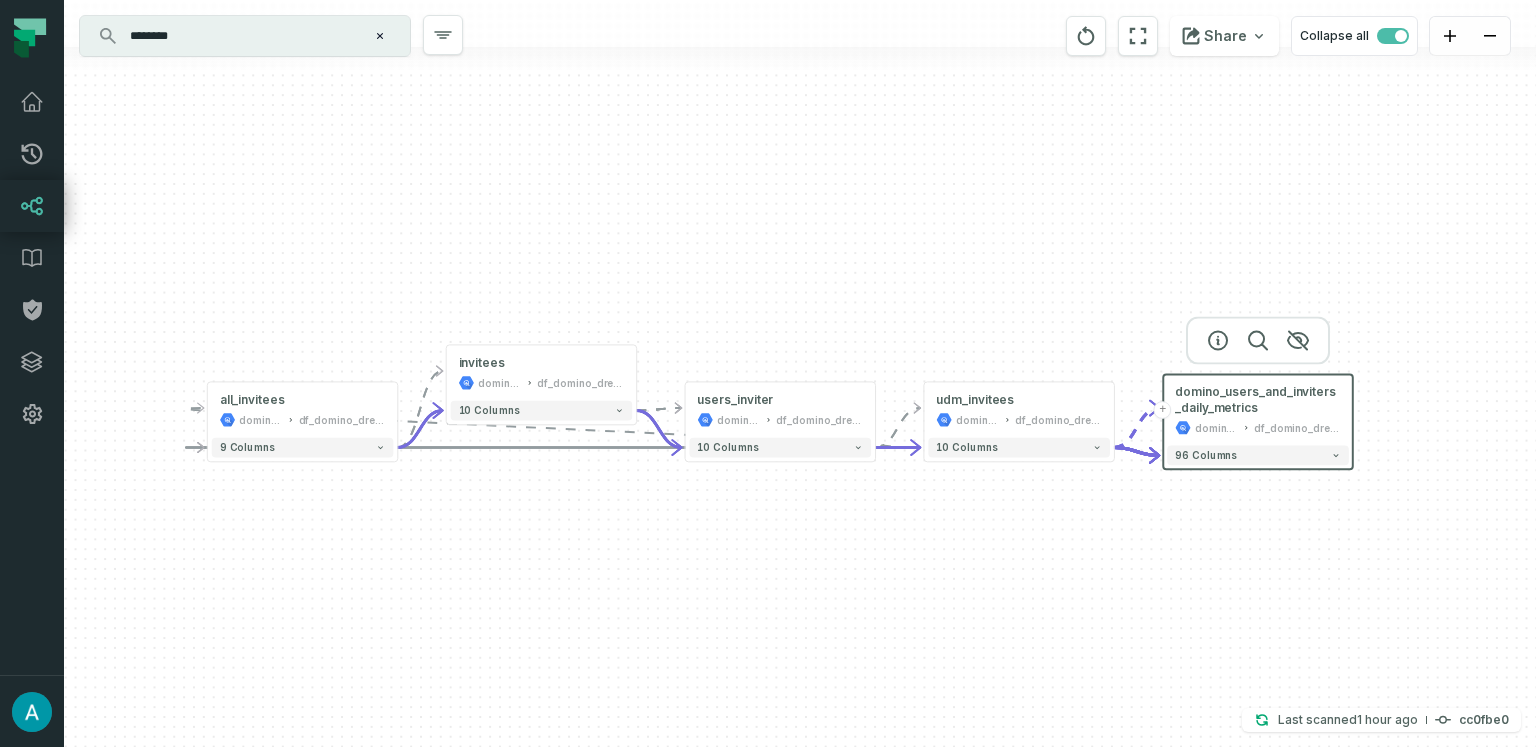 click on "******** ⌘ K" at bounding box center (245, 36) 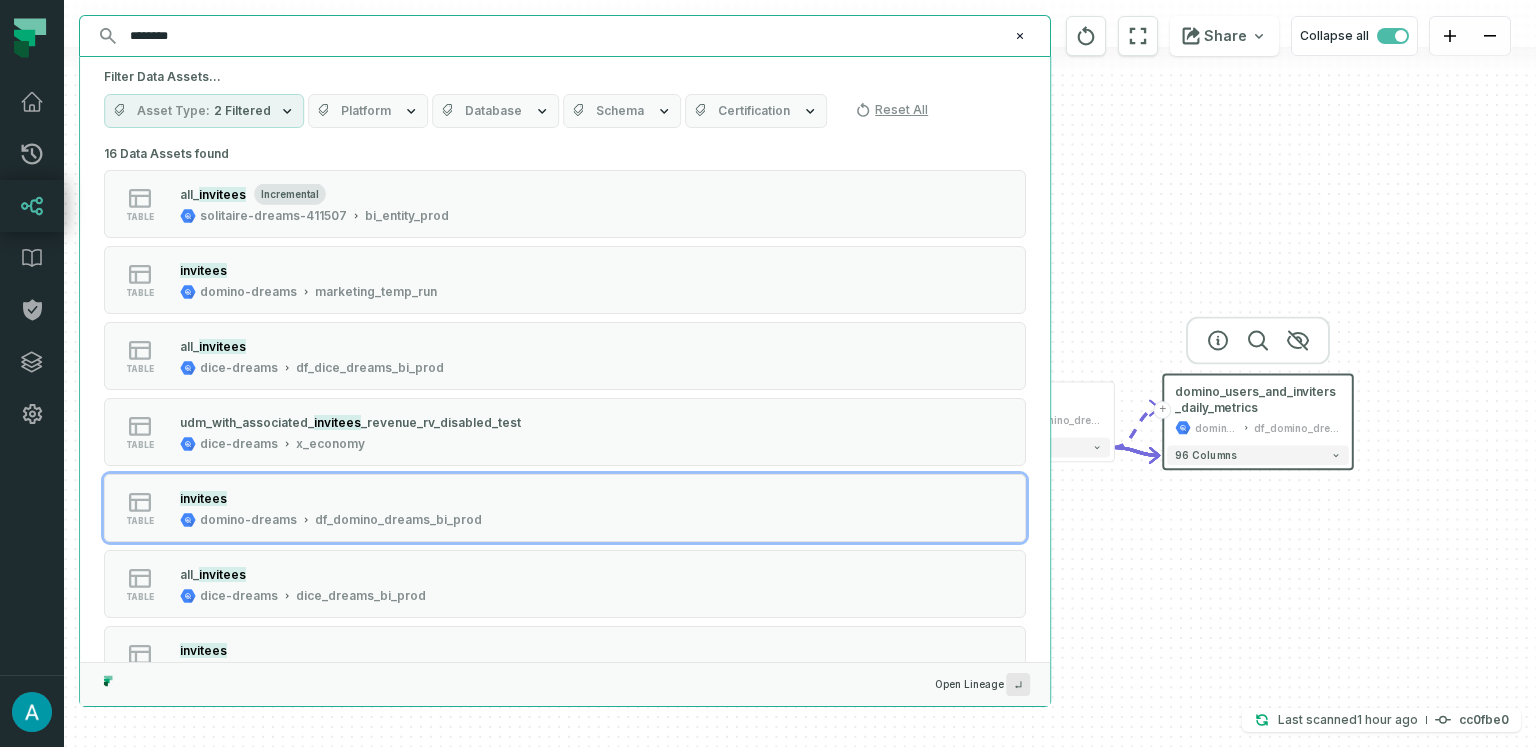 click on "******** ⌘ K" at bounding box center (565, 36) 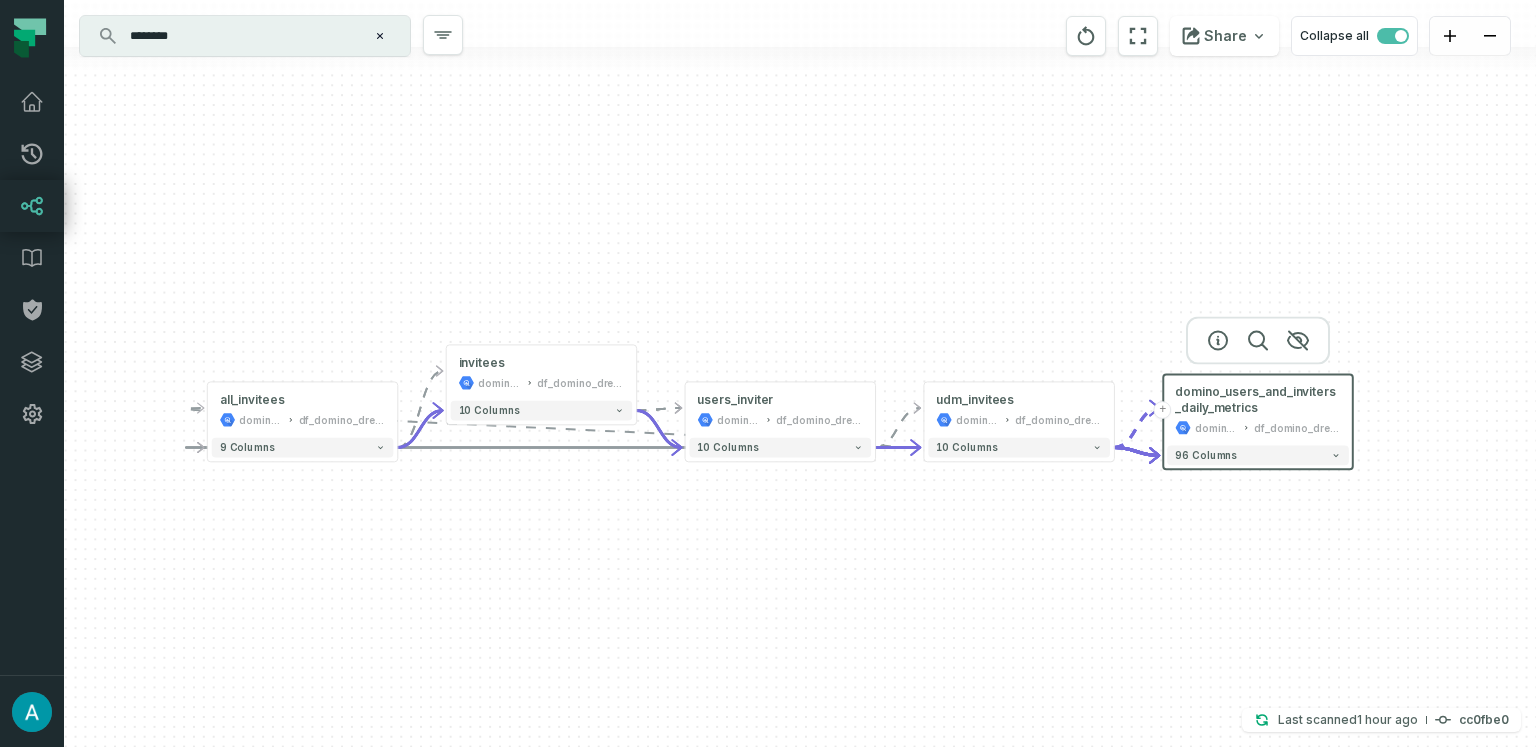 click on "********" at bounding box center (243, 36) 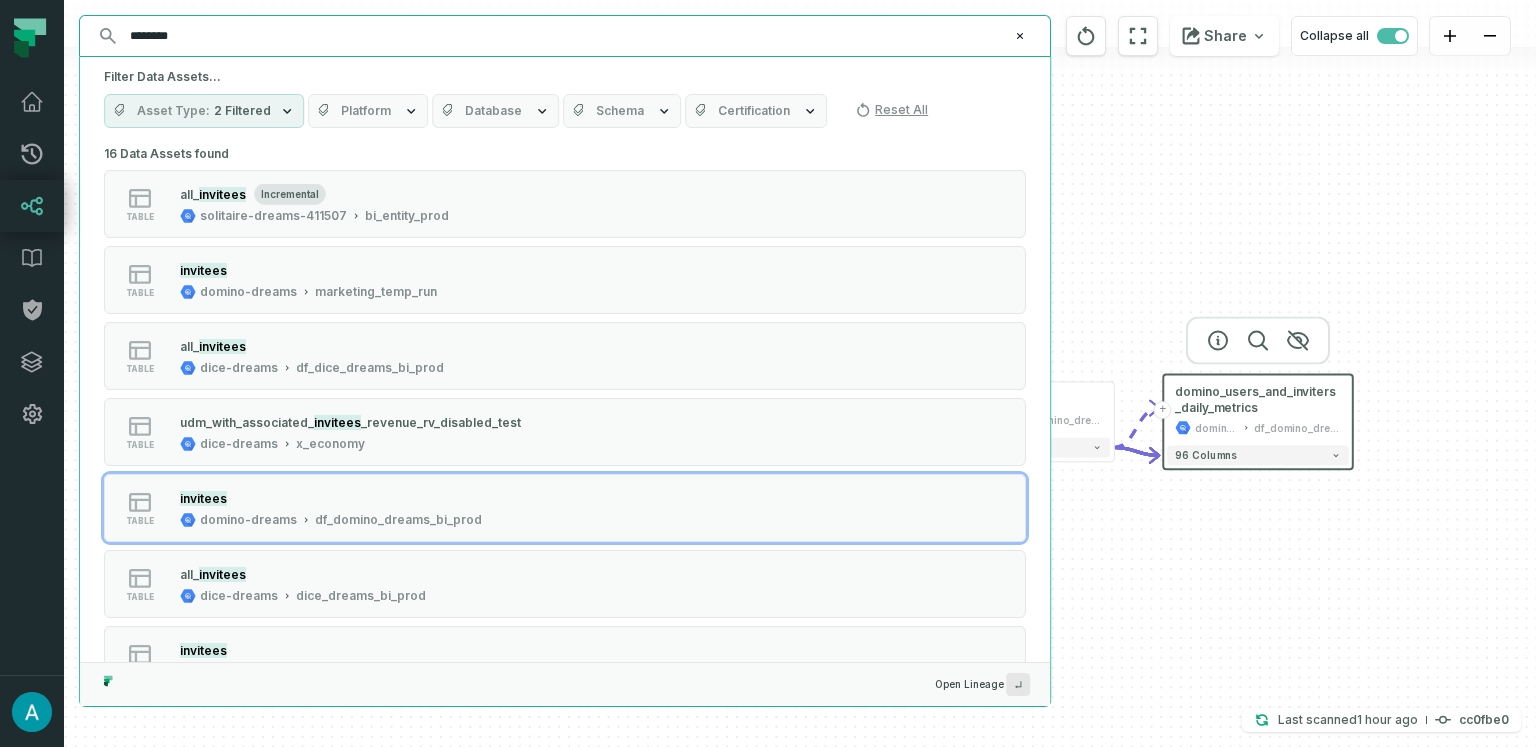 click on "********" at bounding box center [563, 36] 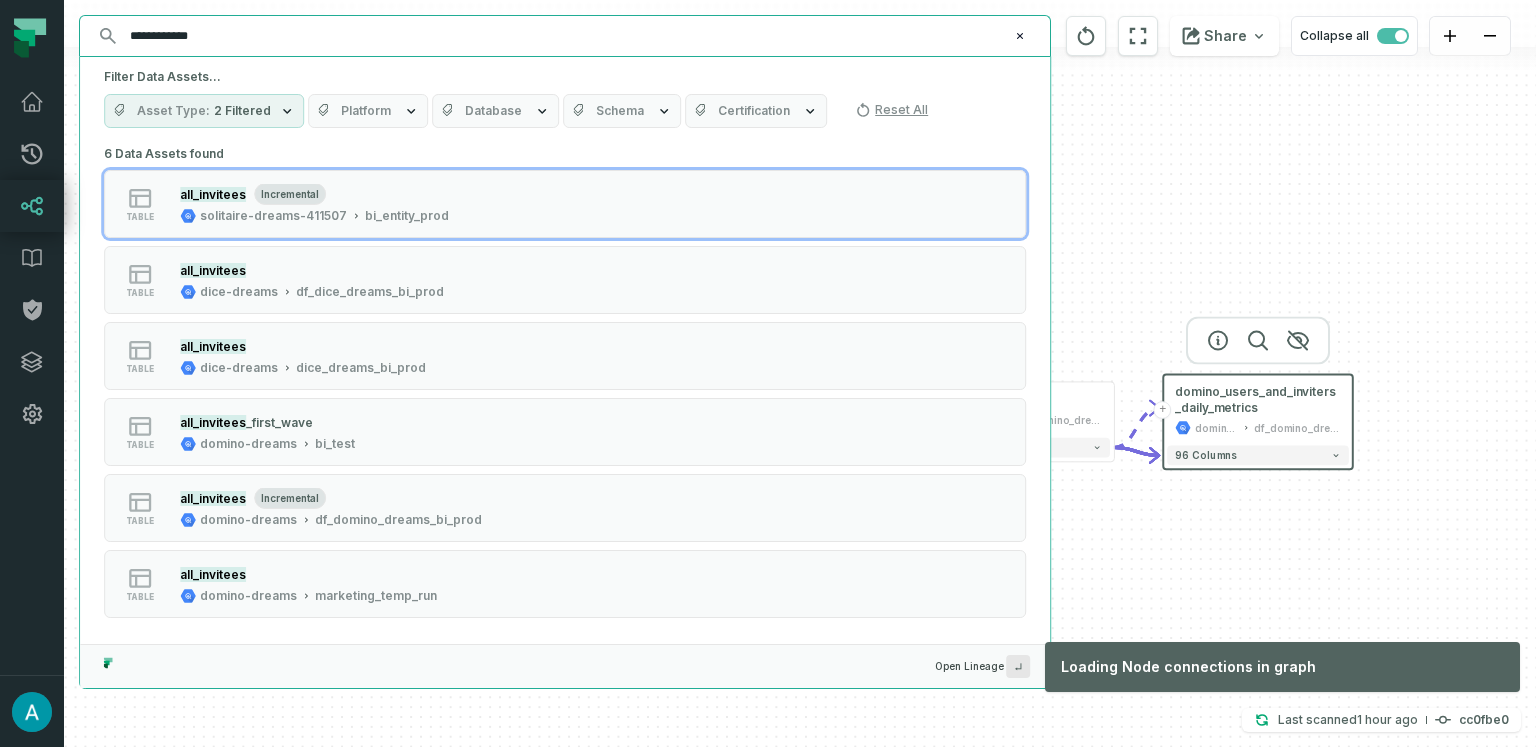 type on "**********" 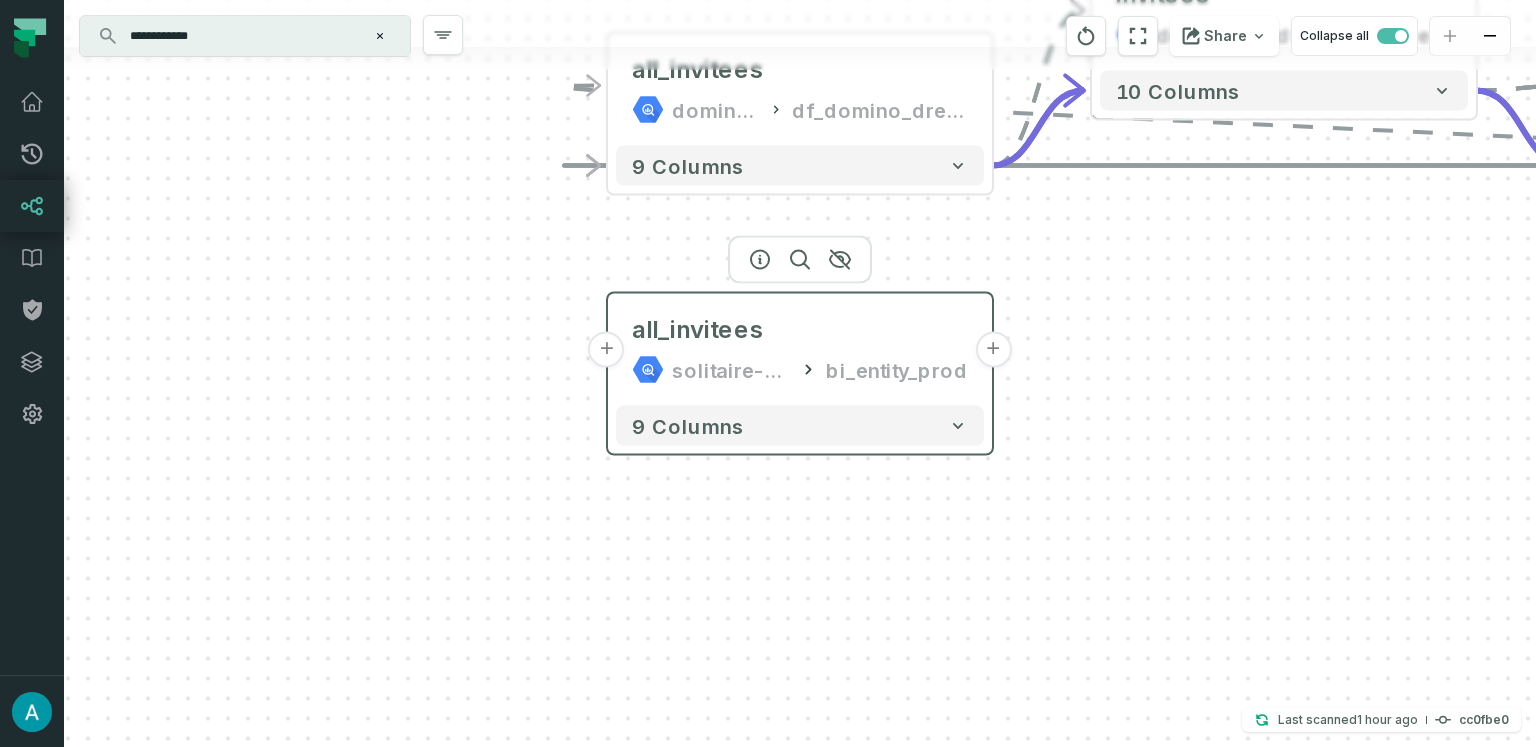 click on "+" at bounding box center [993, 350] 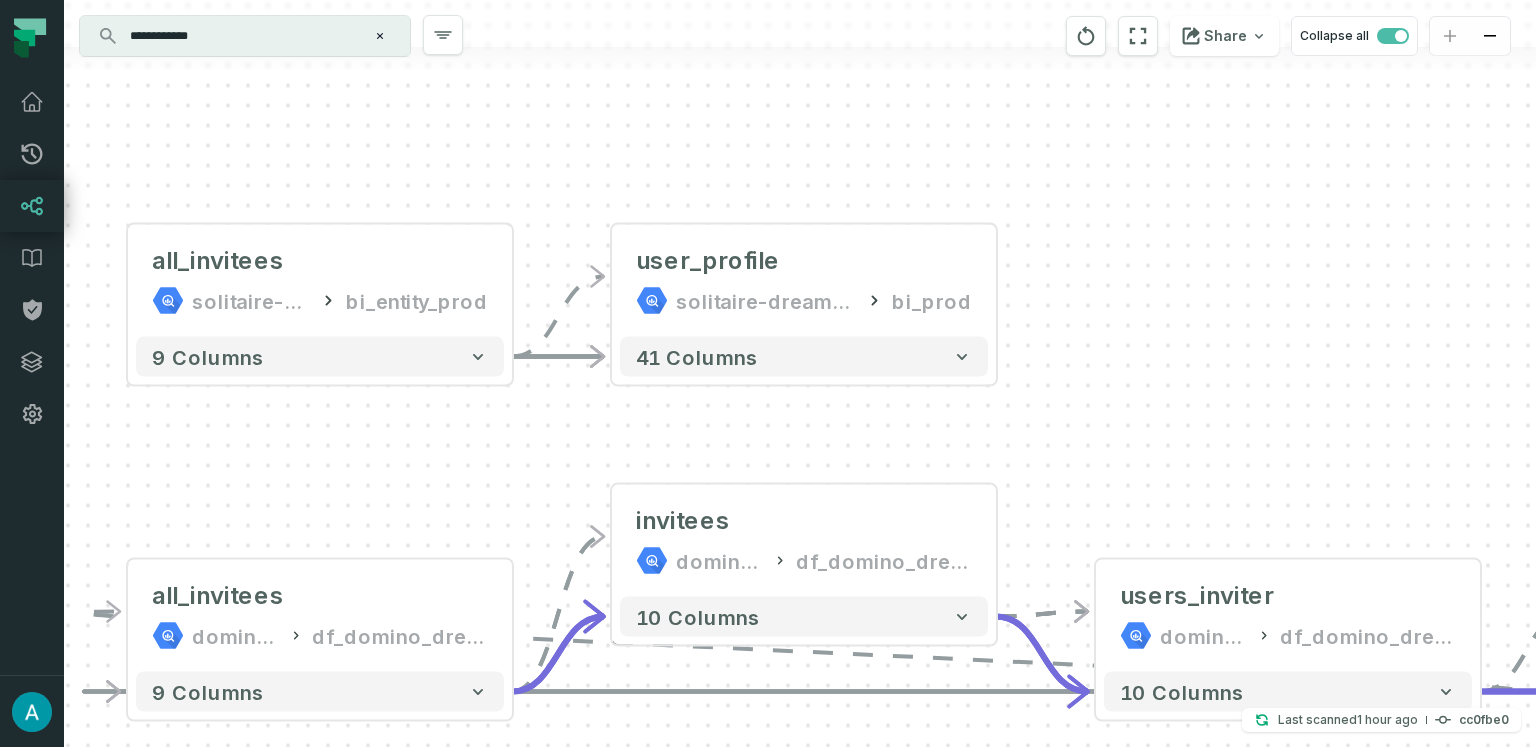 drag, startPoint x: 1127, startPoint y: 503, endPoint x: 1132, endPoint y: 405, distance: 98.12747 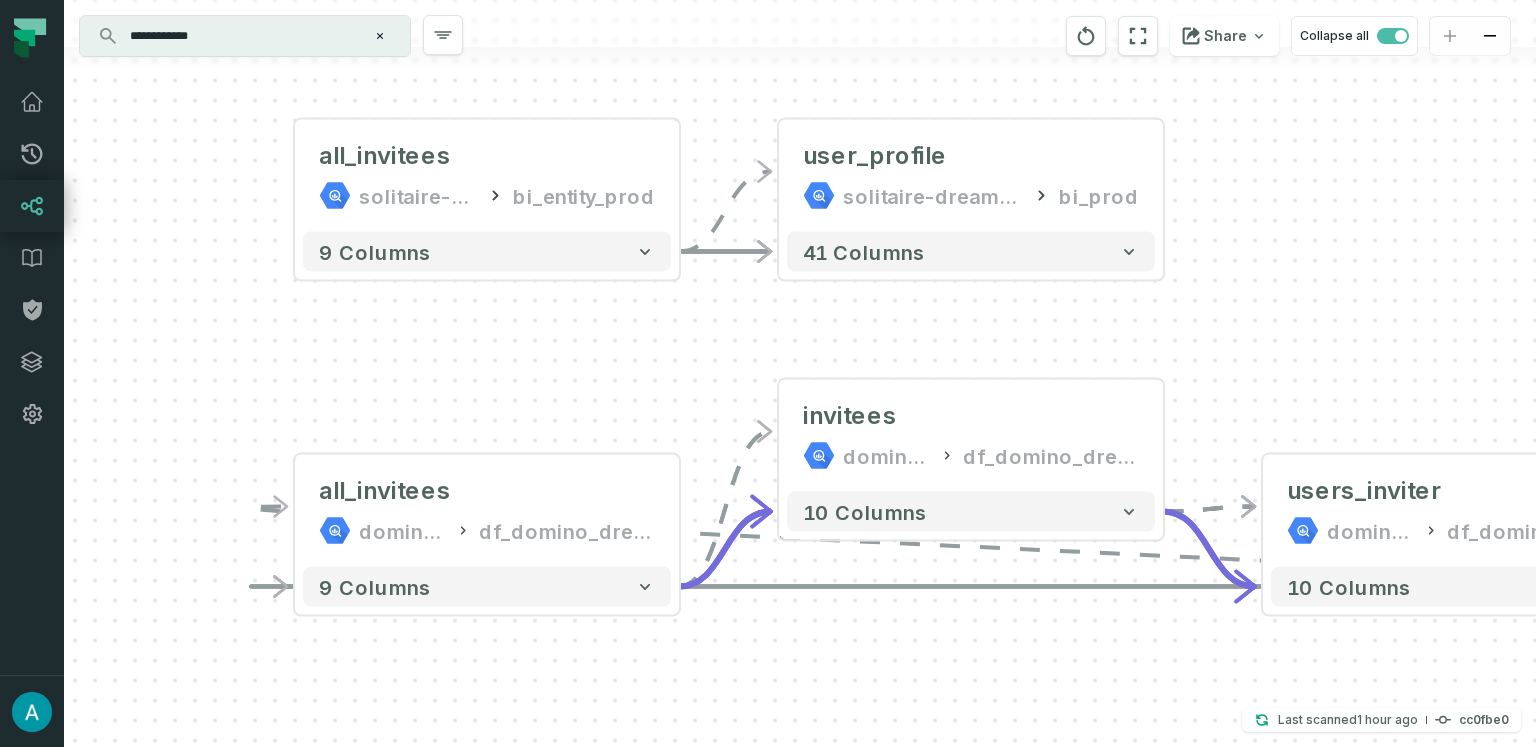 drag, startPoint x: 345, startPoint y: 476, endPoint x: 511, endPoint y: 376, distance: 193.7937 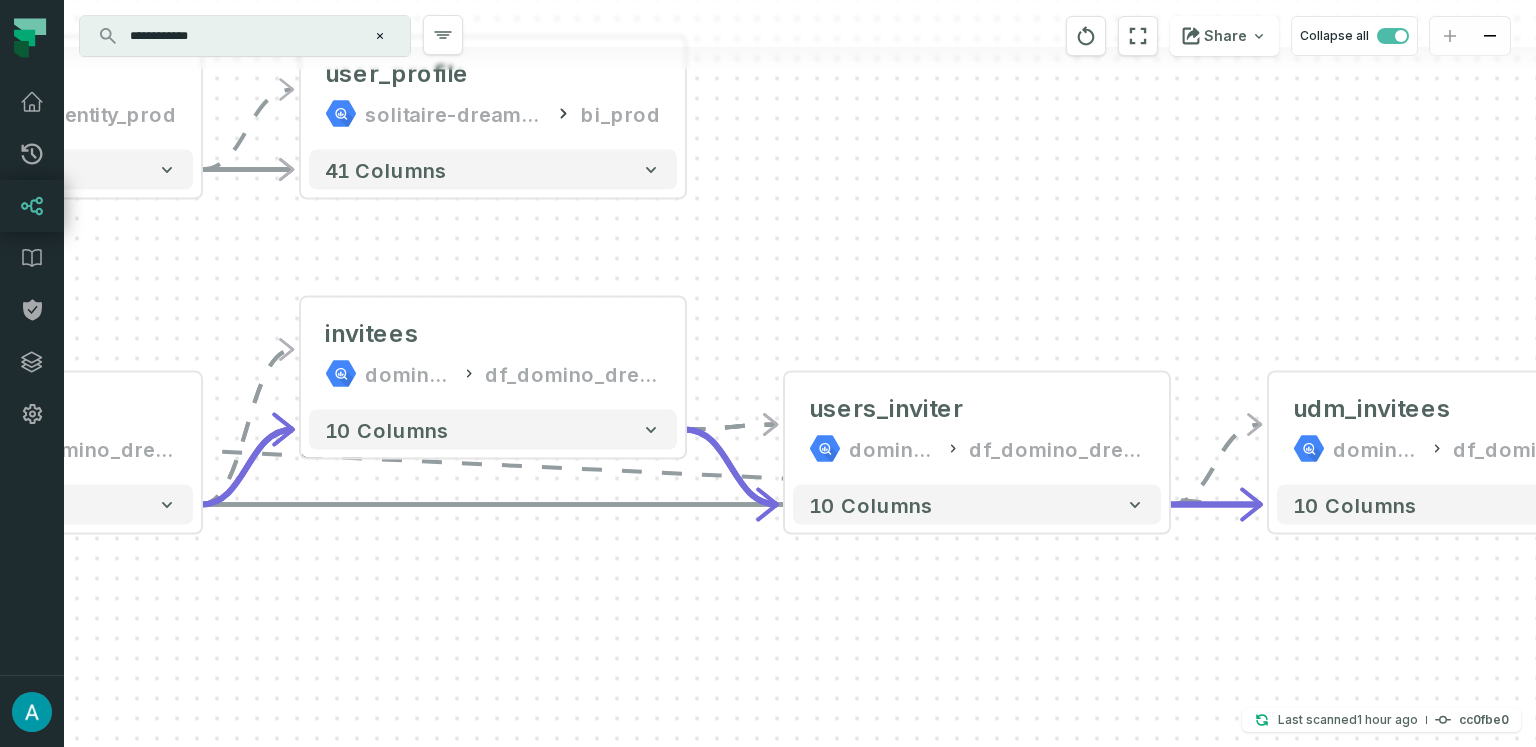 drag, startPoint x: 901, startPoint y: 623, endPoint x: 410, endPoint y: 540, distance: 497.96585 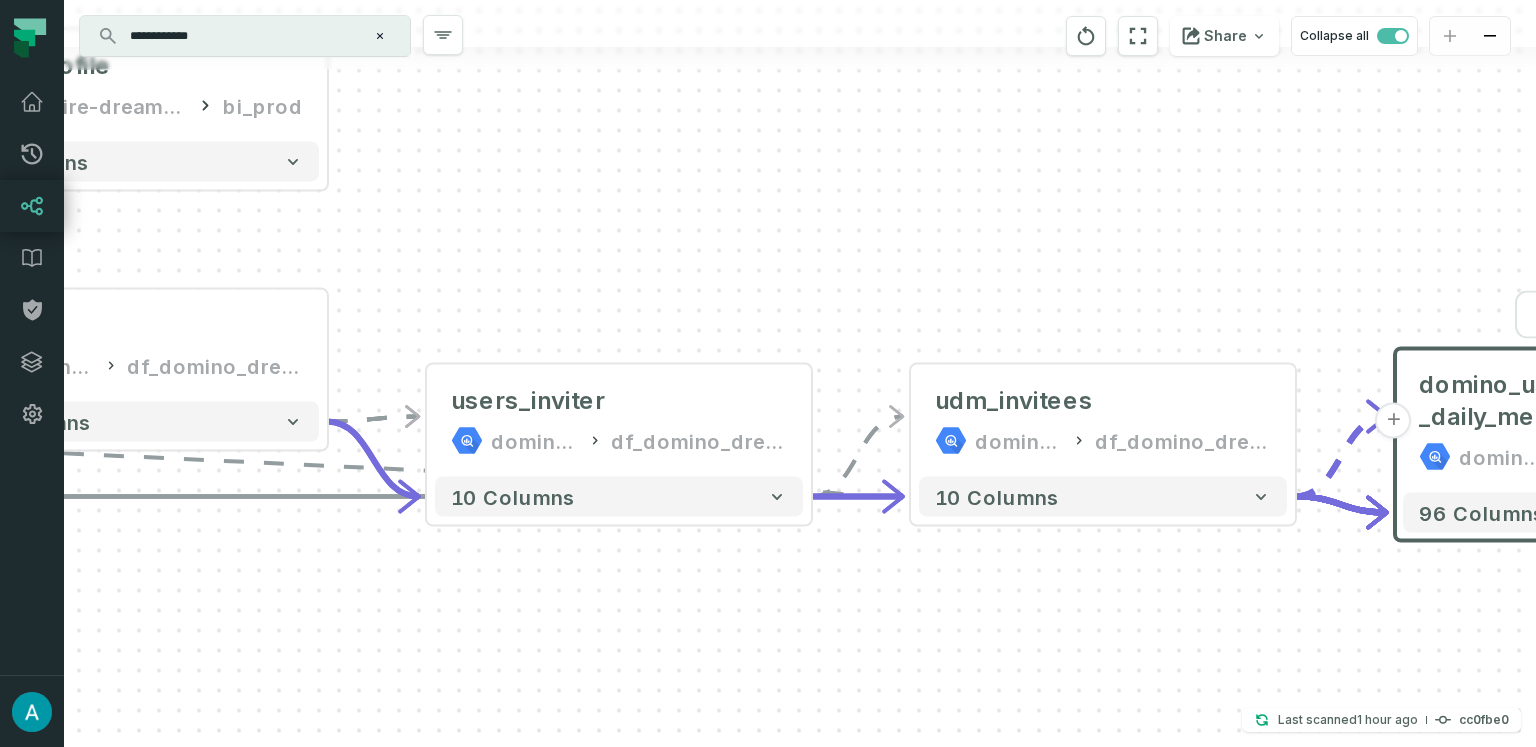 drag, startPoint x: 1010, startPoint y: 607, endPoint x: 697, endPoint y: 601, distance: 313.0575 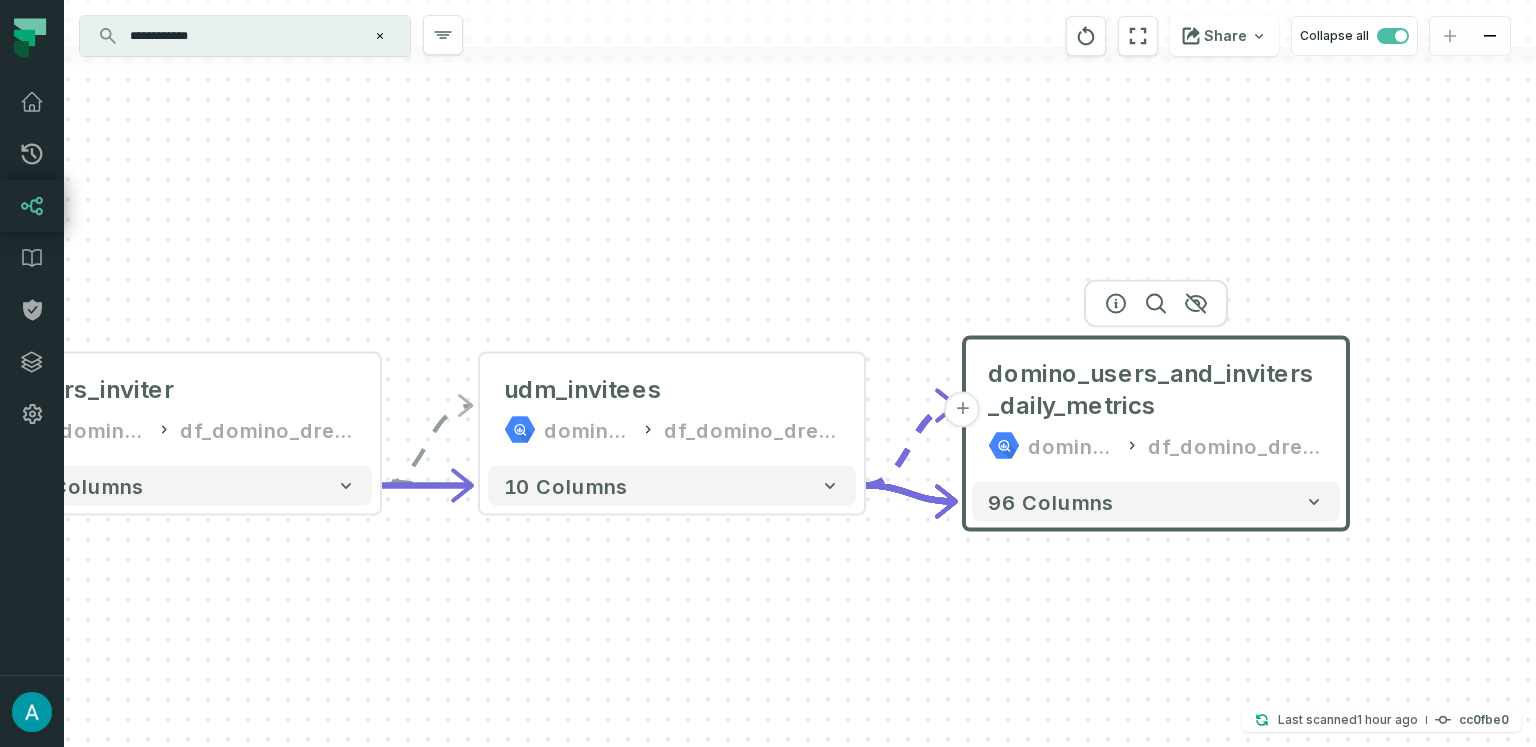 drag, startPoint x: 1209, startPoint y: 566, endPoint x: 768, endPoint y: 556, distance: 441.11337 